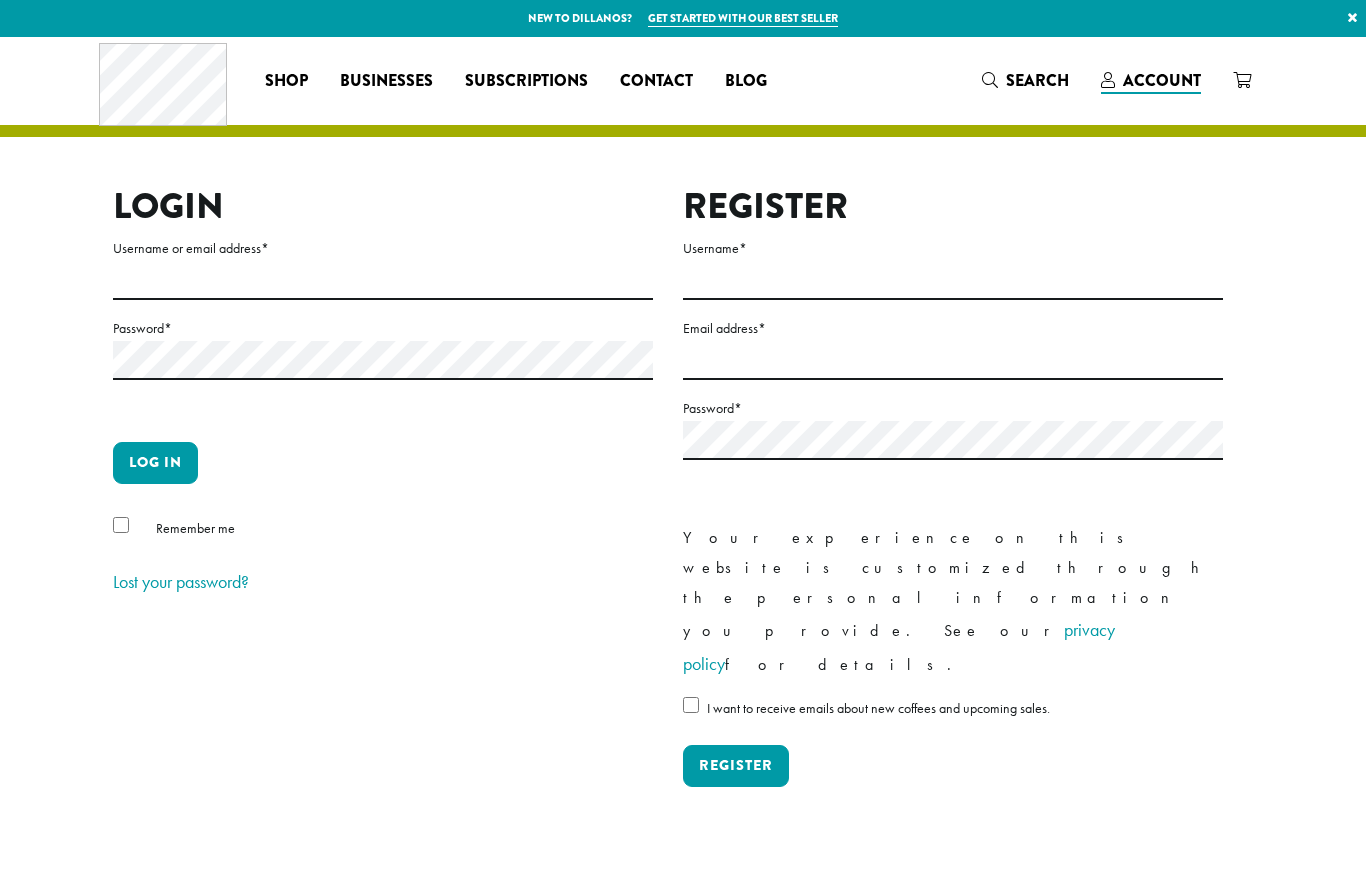 scroll, scrollTop: 0, scrollLeft: 0, axis: both 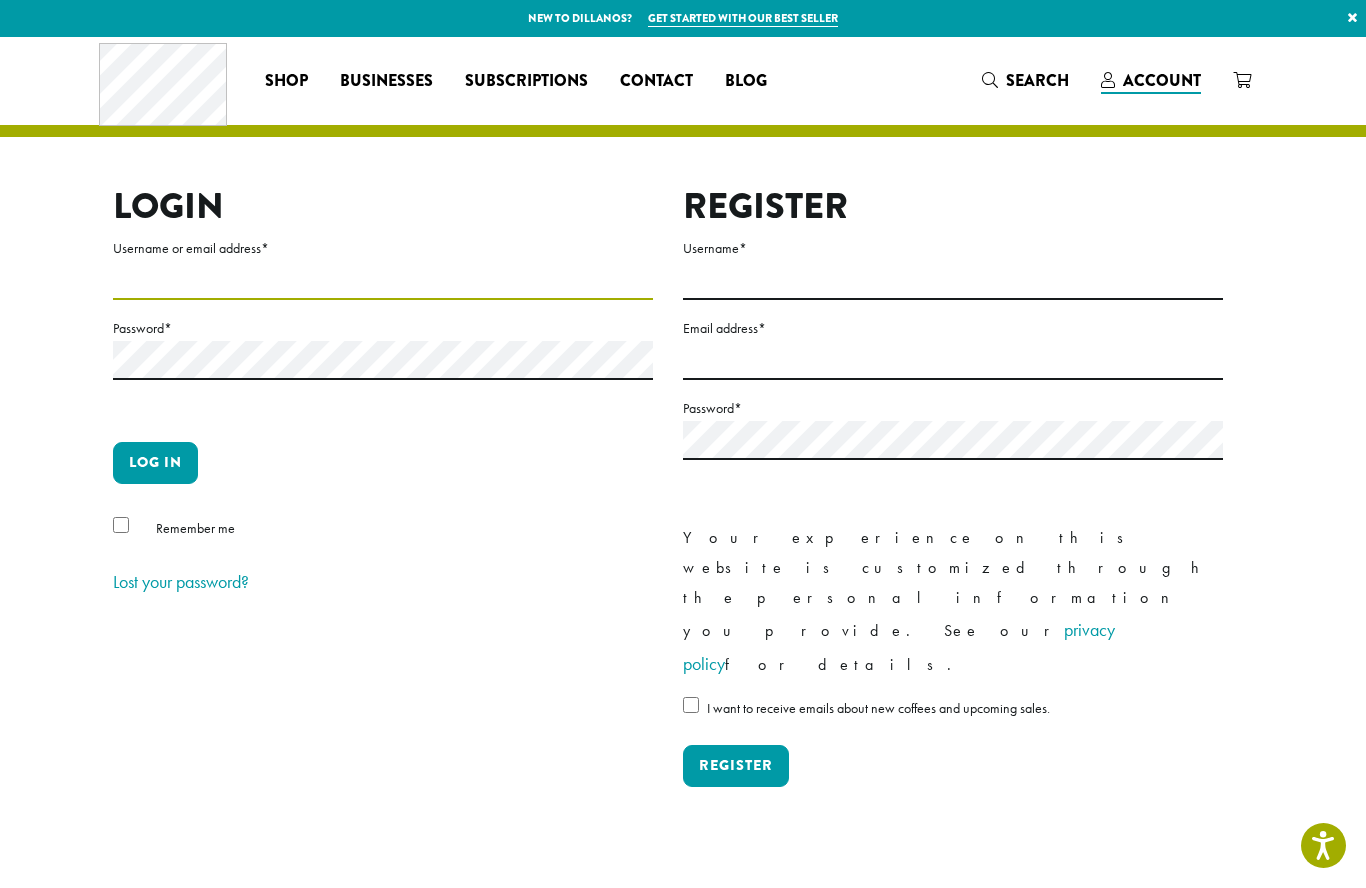 type on "**********" 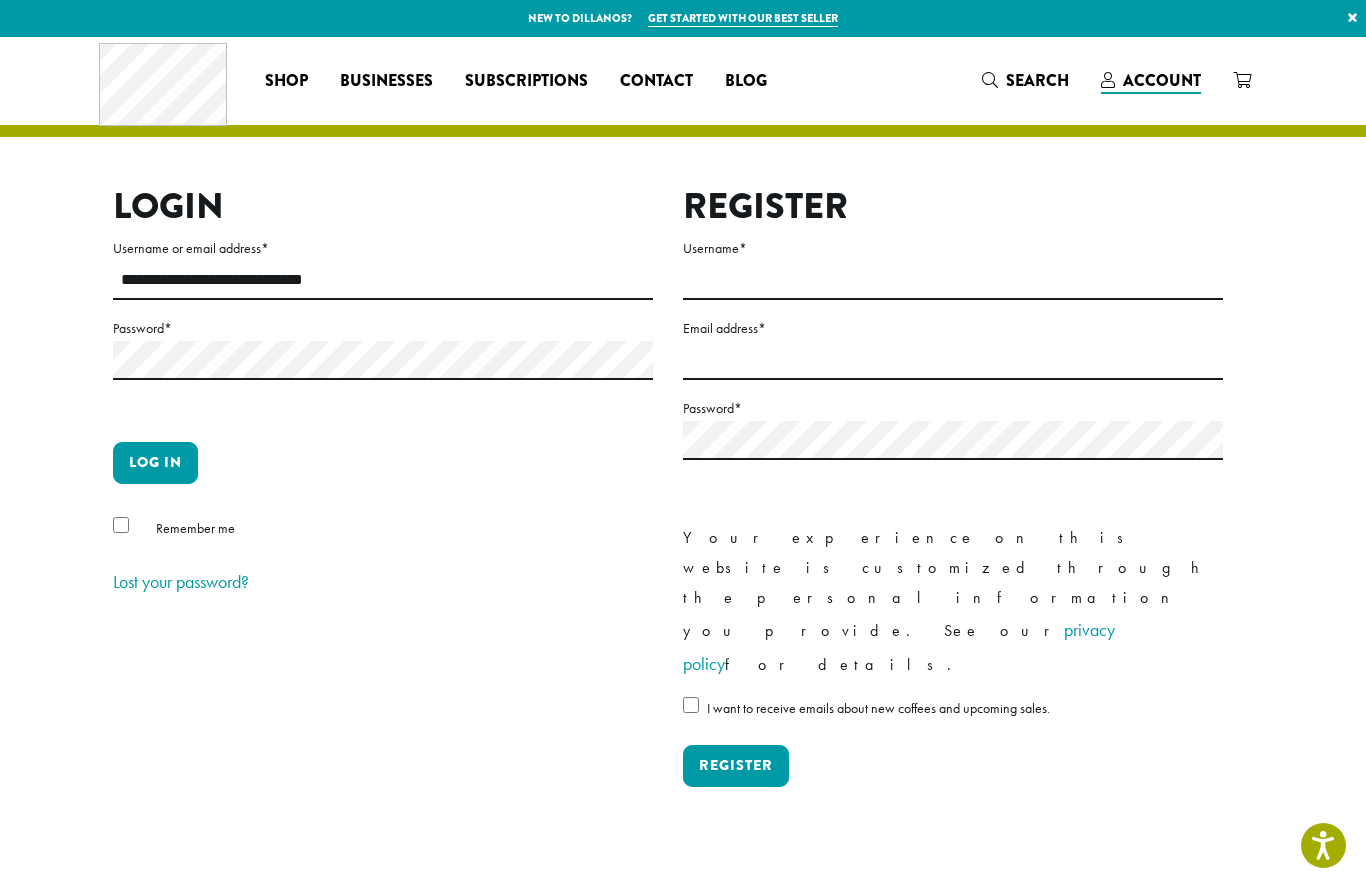 click on "Log in" at bounding box center [155, 463] 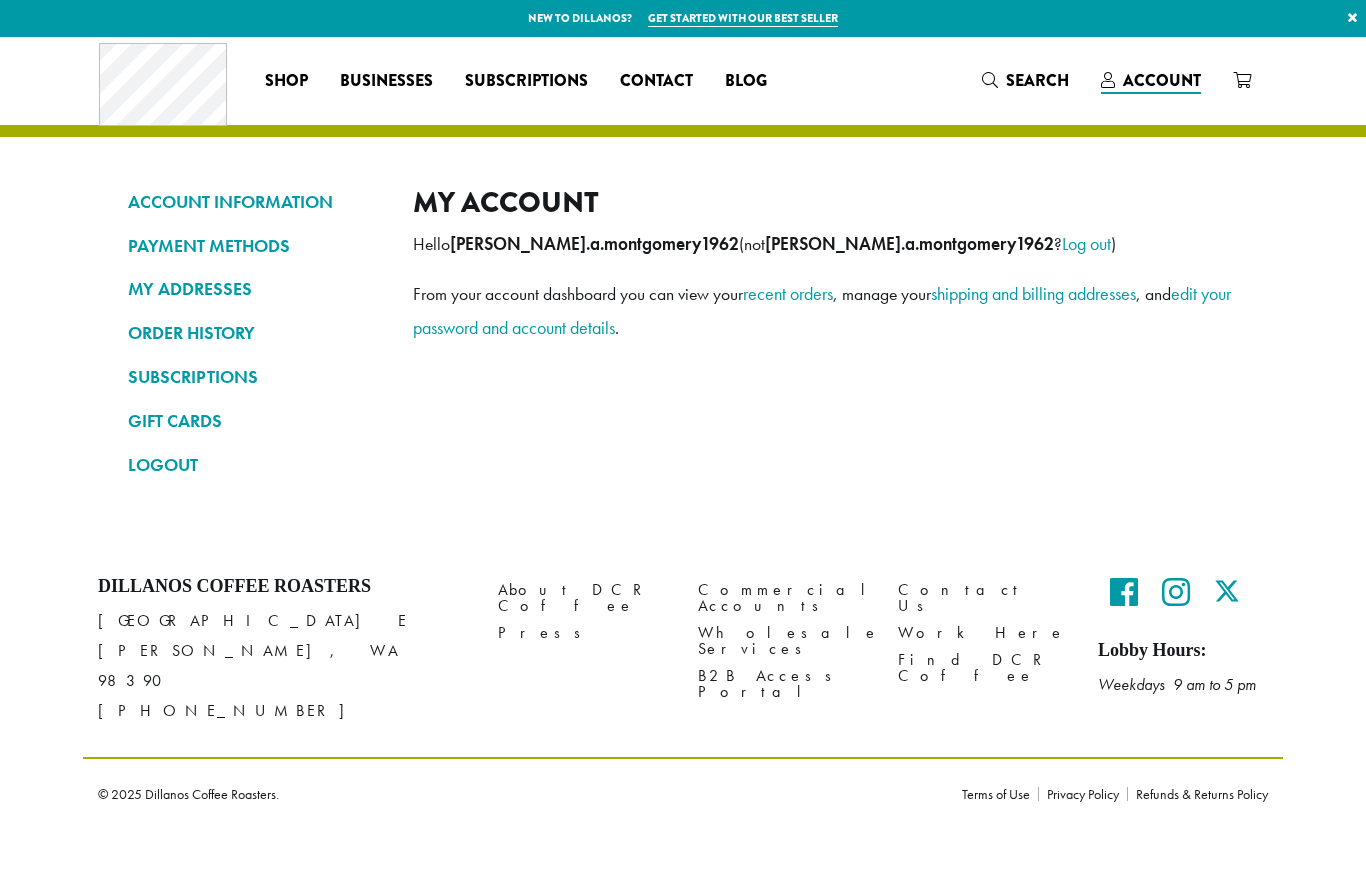 scroll, scrollTop: 0, scrollLeft: 0, axis: both 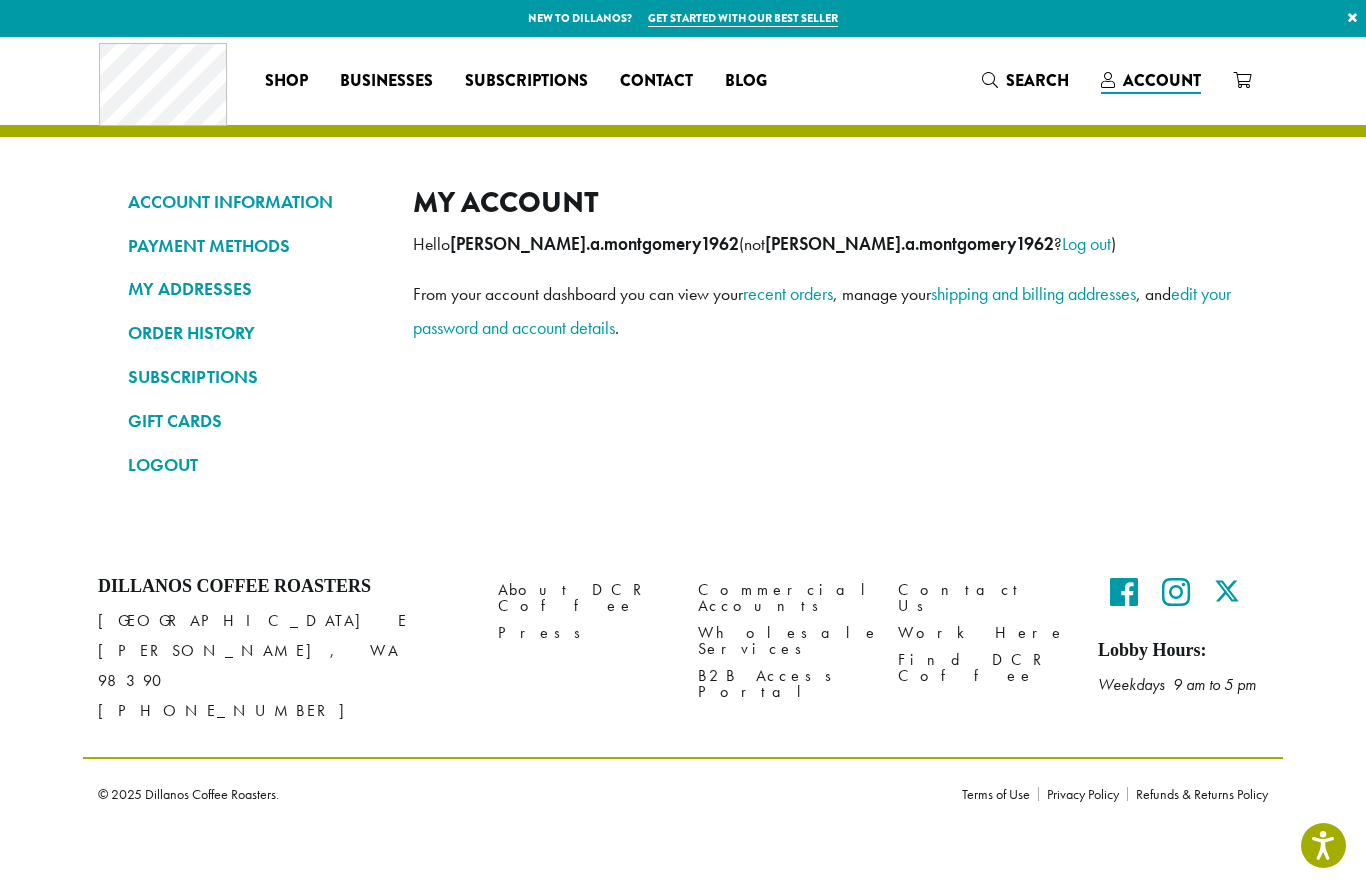 click on "ORDER HISTORY" at bounding box center [255, 333] 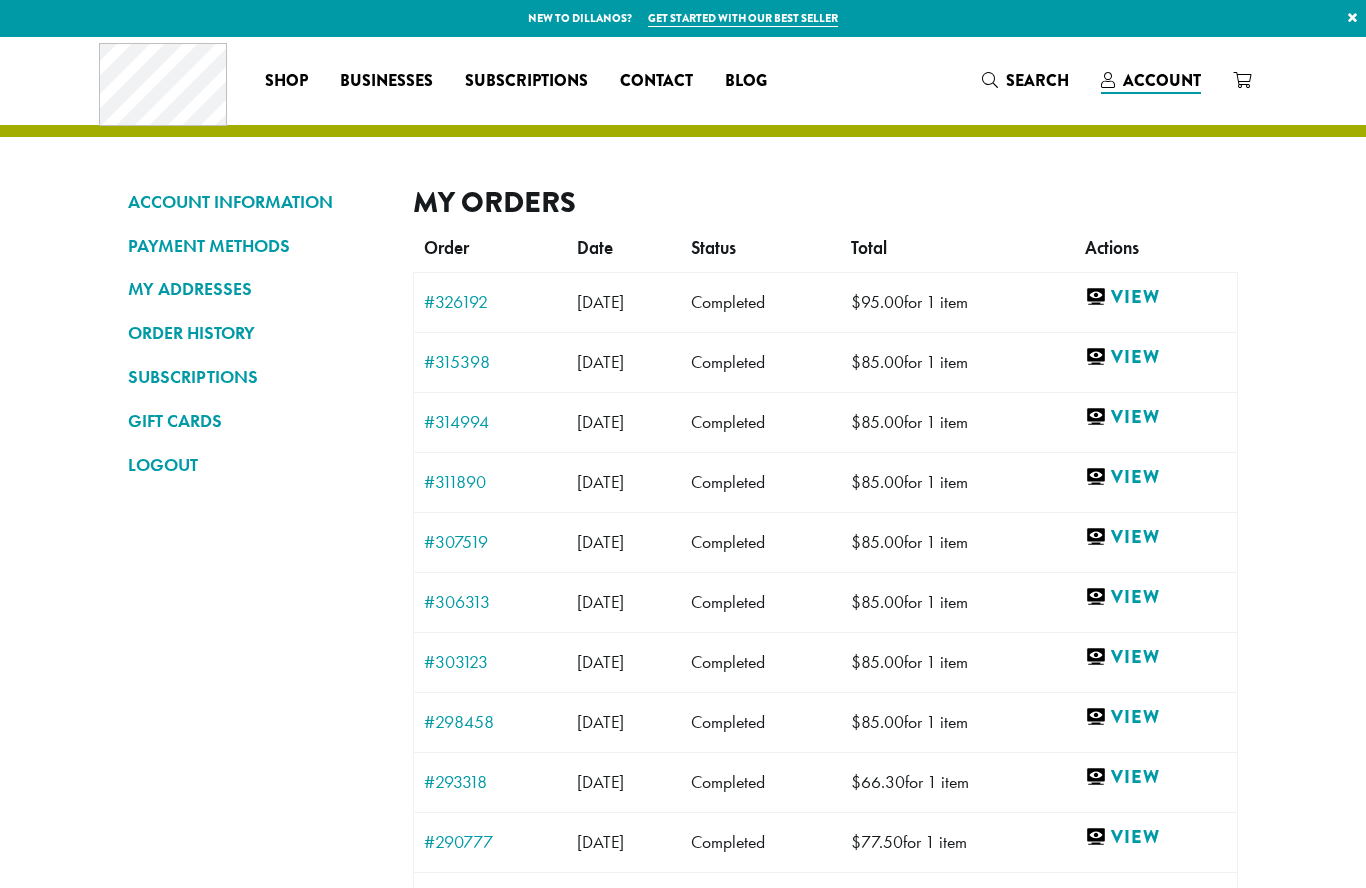 scroll, scrollTop: 0, scrollLeft: 0, axis: both 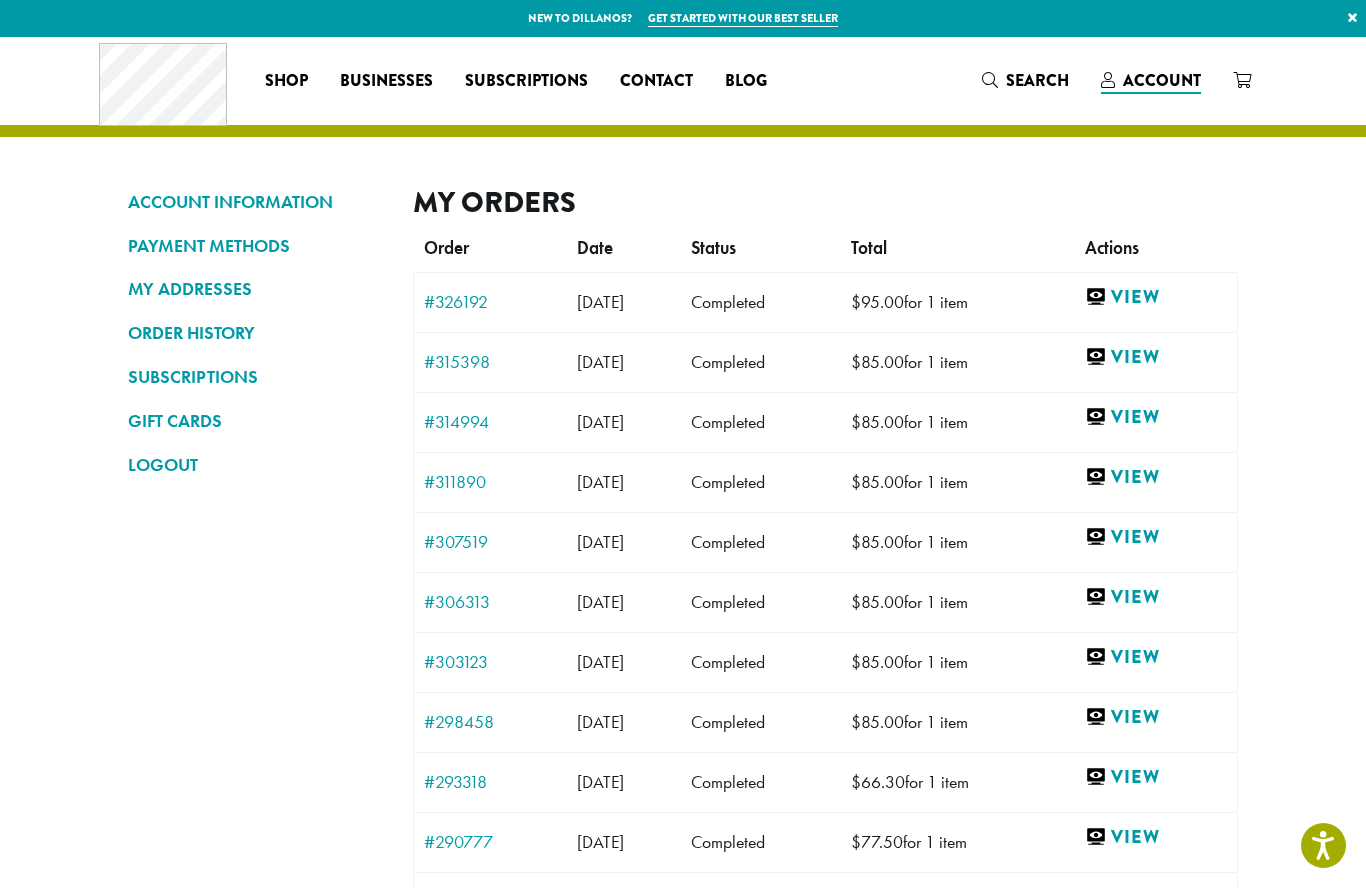 click on "View" at bounding box center [1156, 297] 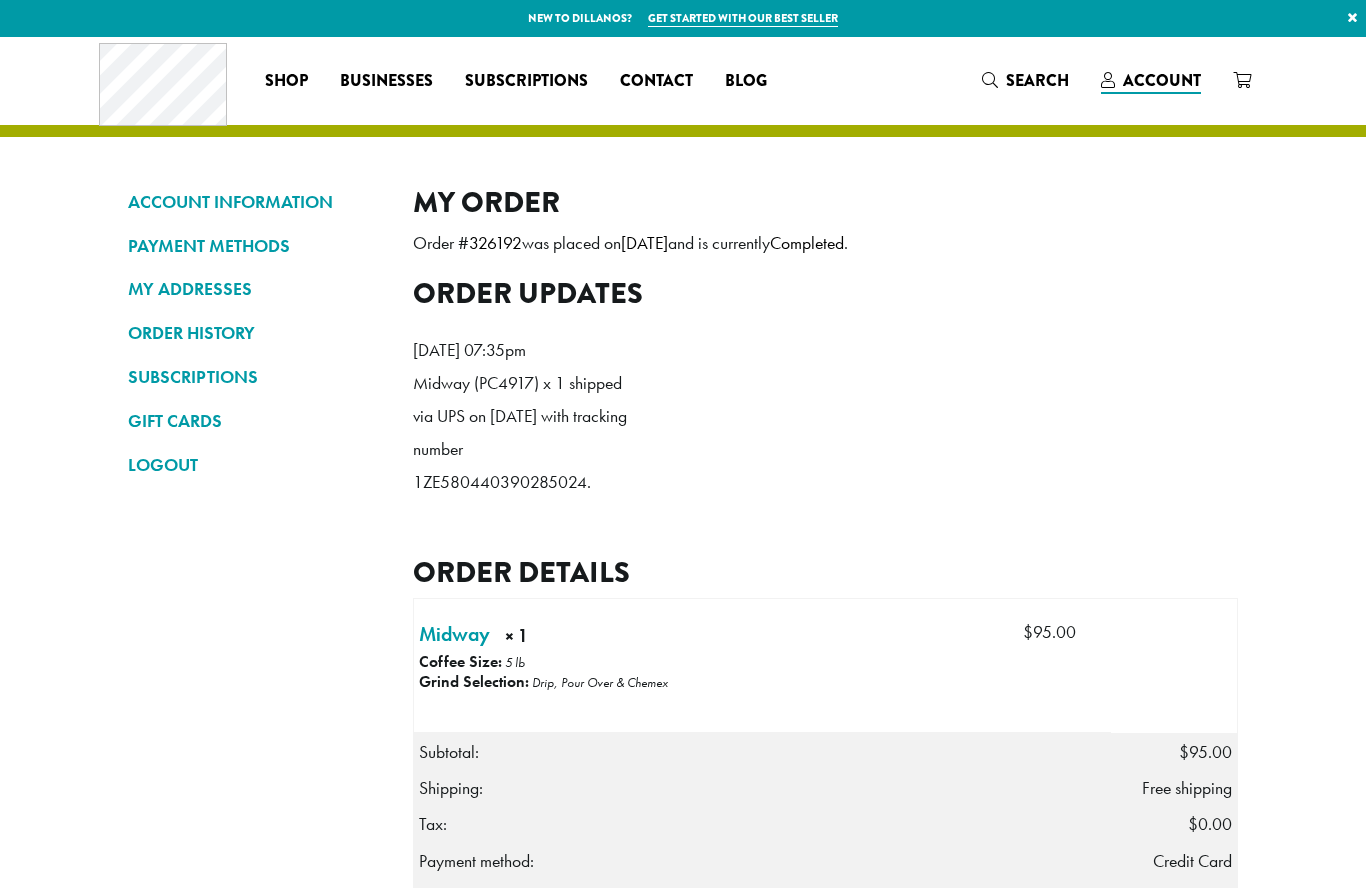 scroll, scrollTop: 0, scrollLeft: 0, axis: both 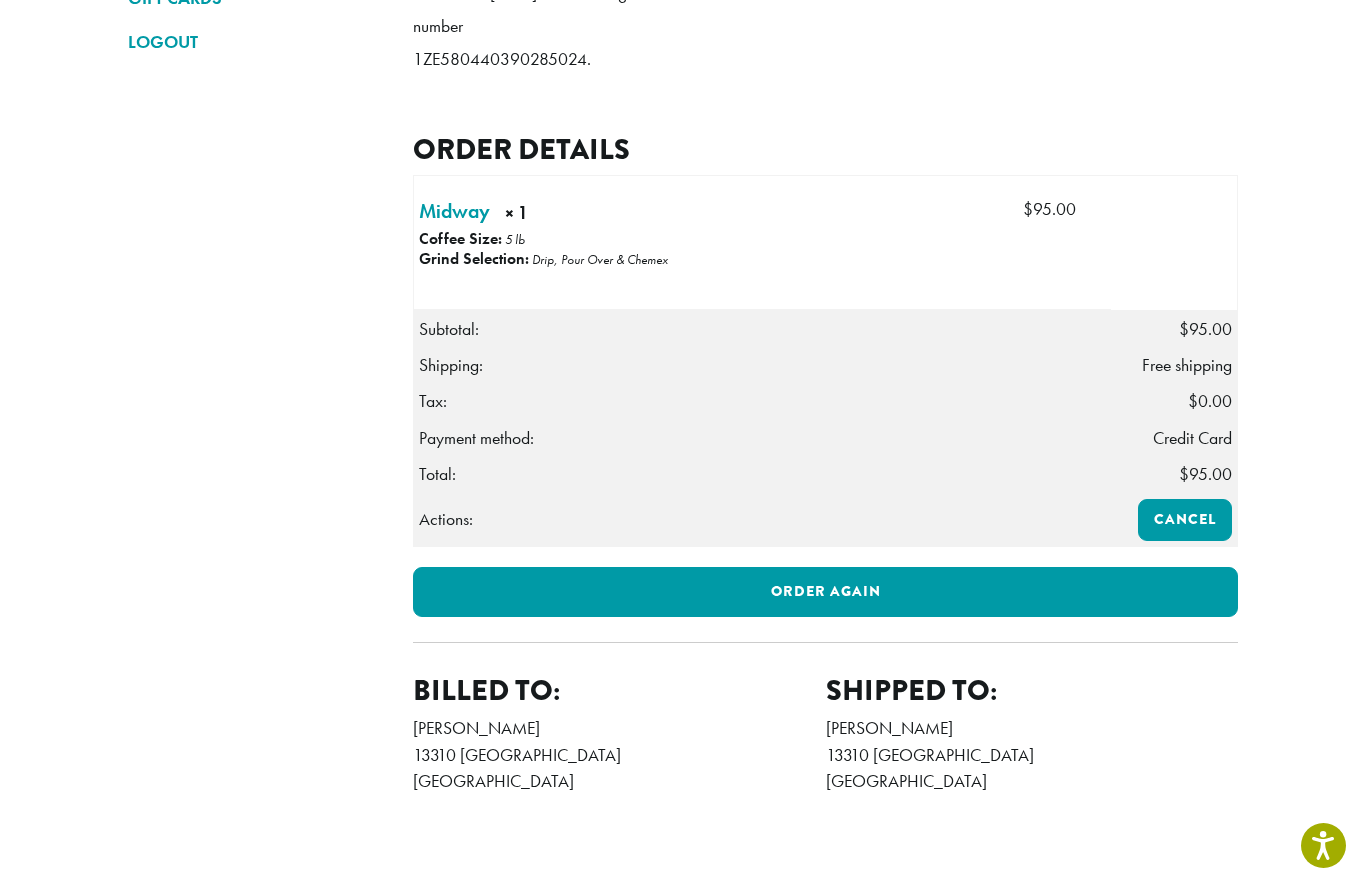 click on "Midway  × 1" at bounding box center [454, 211] 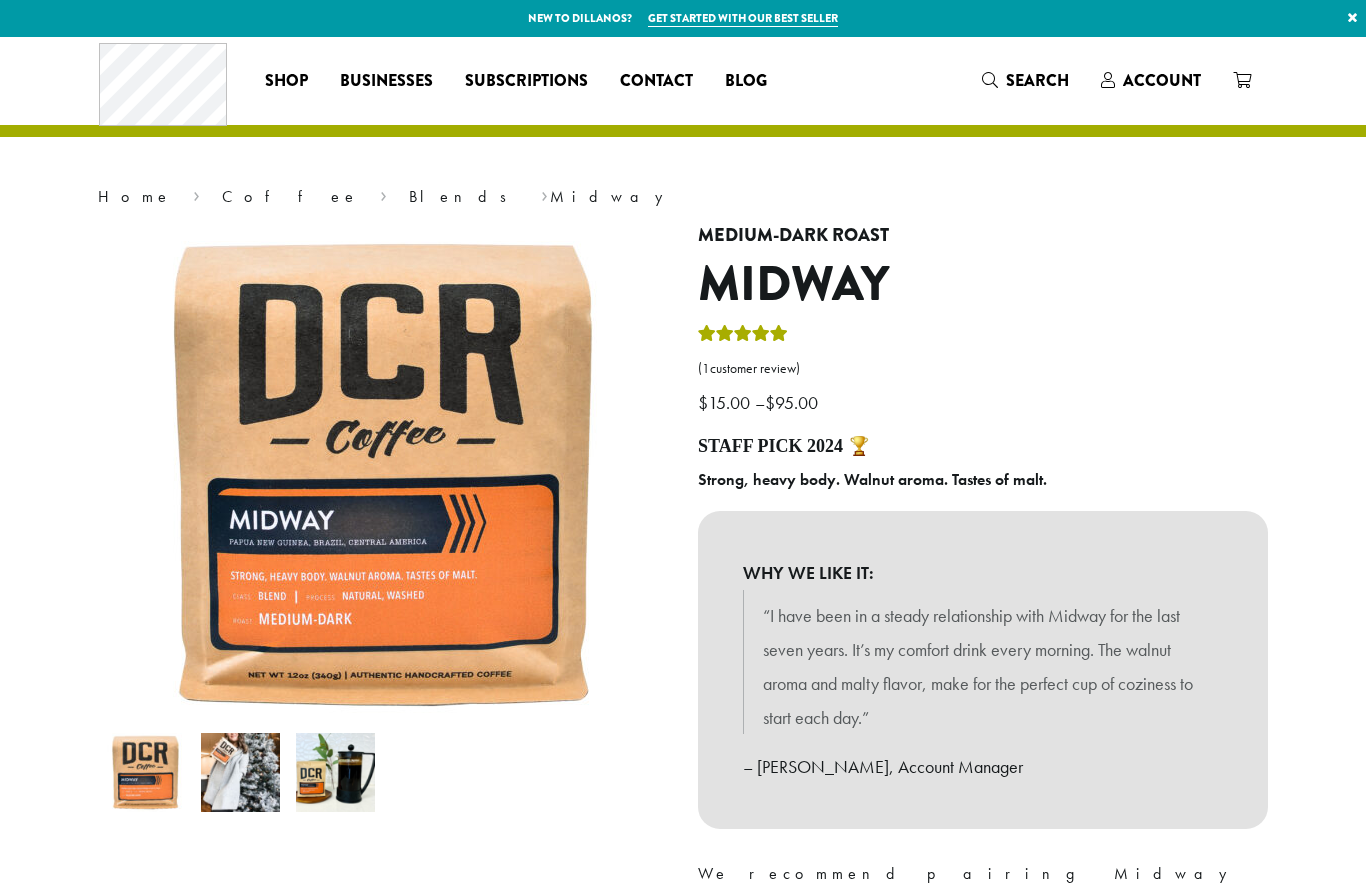 scroll, scrollTop: 0, scrollLeft: 0, axis: both 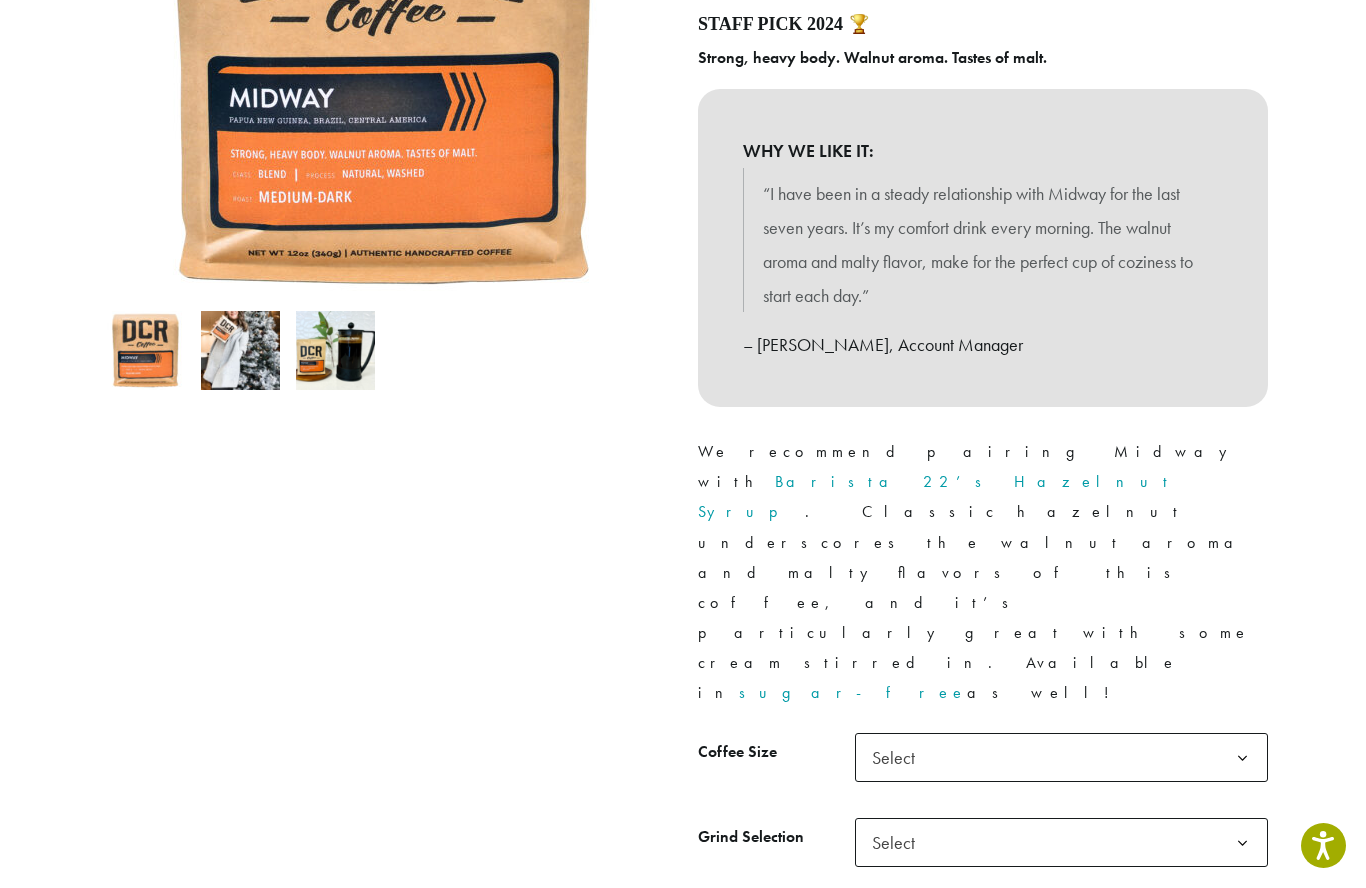 click 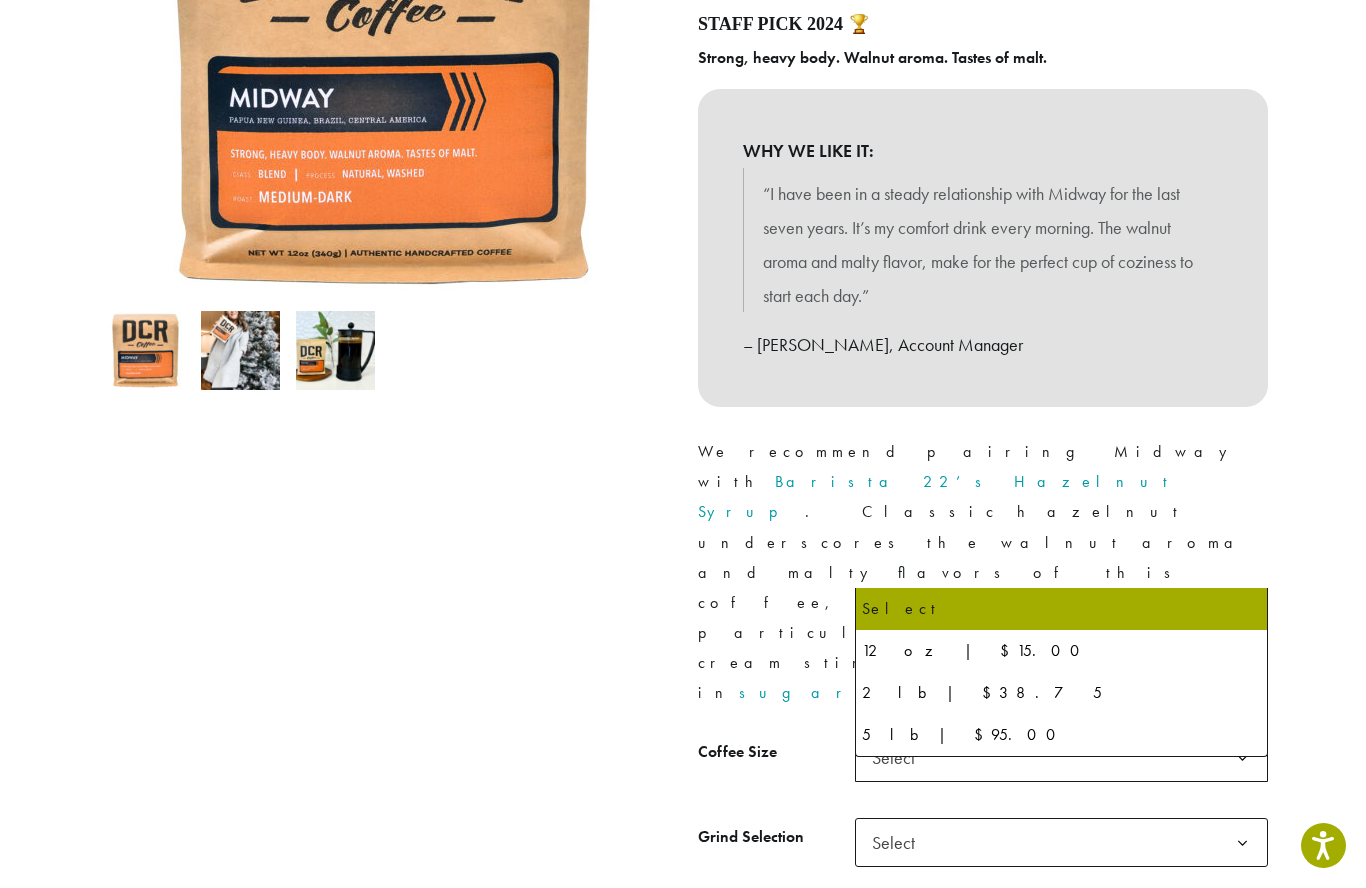 select on "**********" 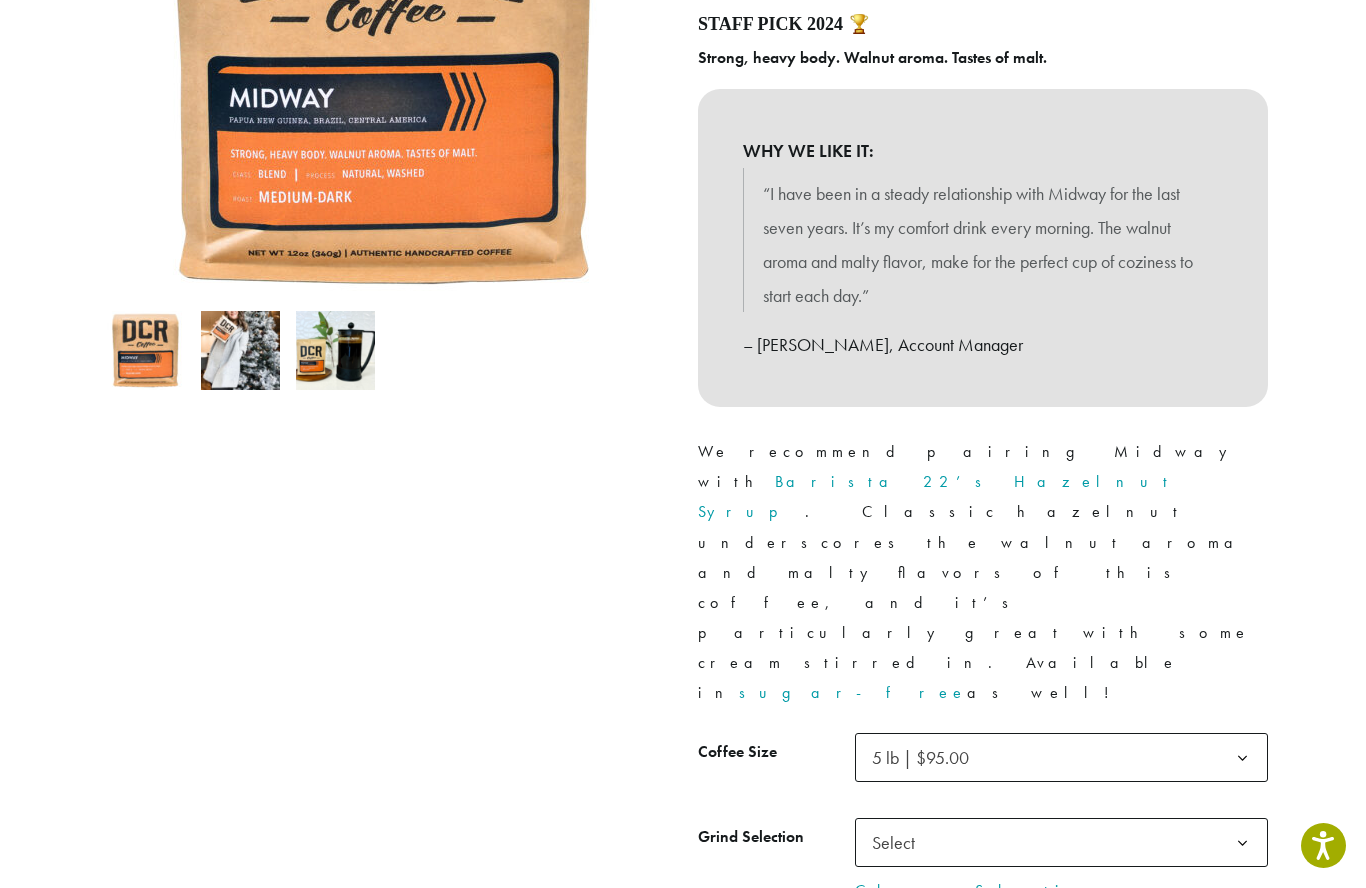 click 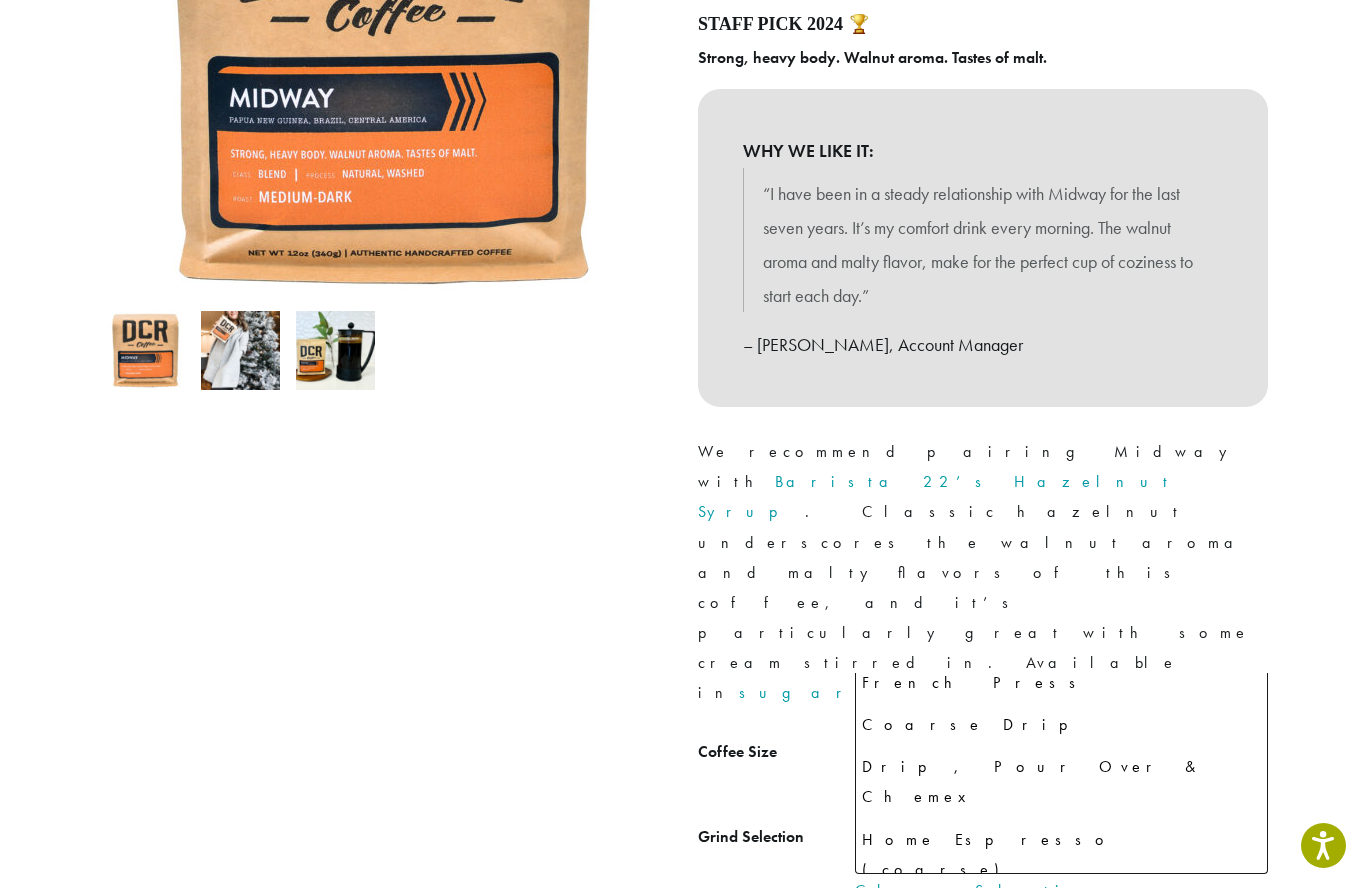 scroll, scrollTop: 136, scrollLeft: 0, axis: vertical 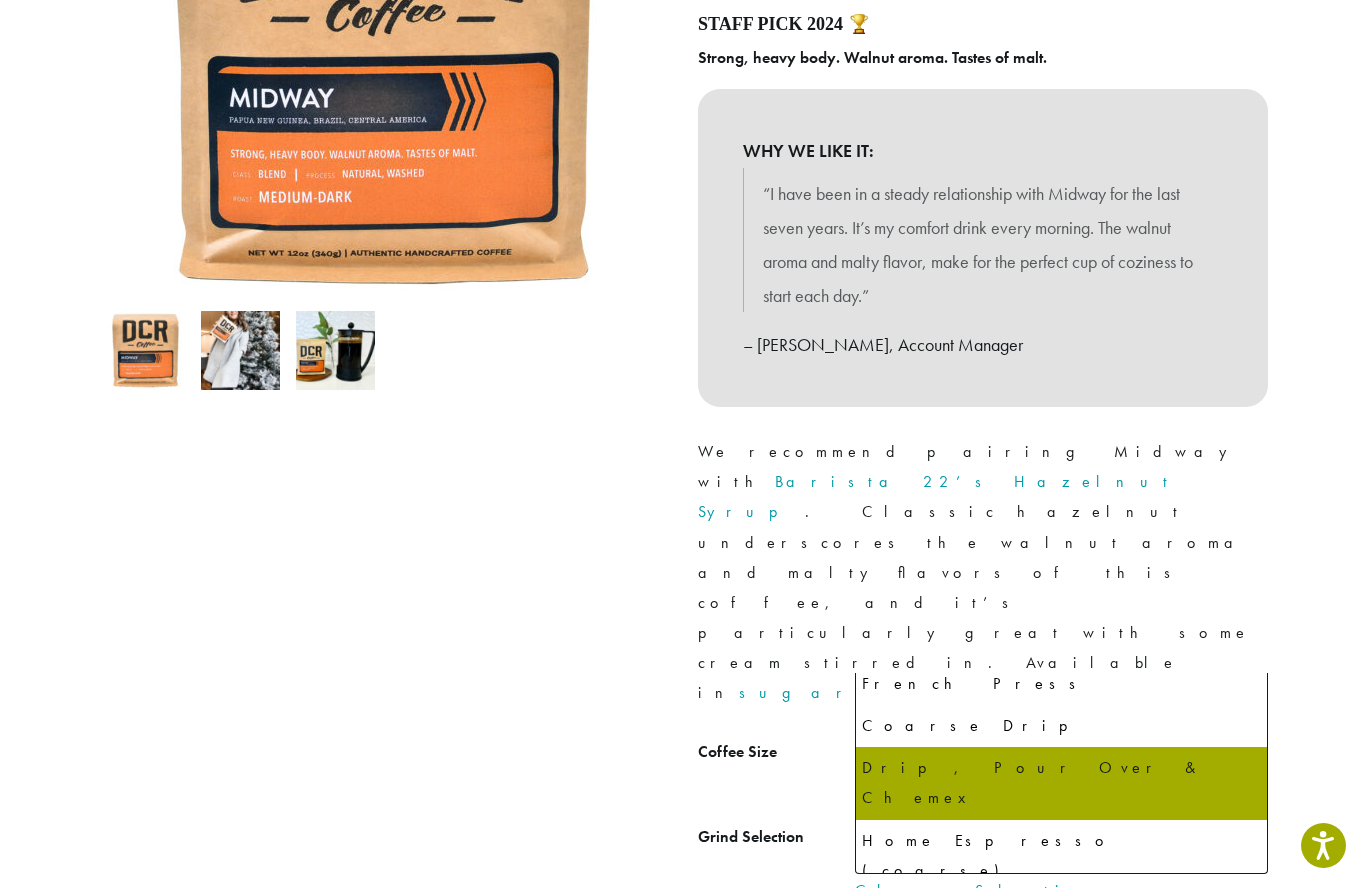 select on "**********" 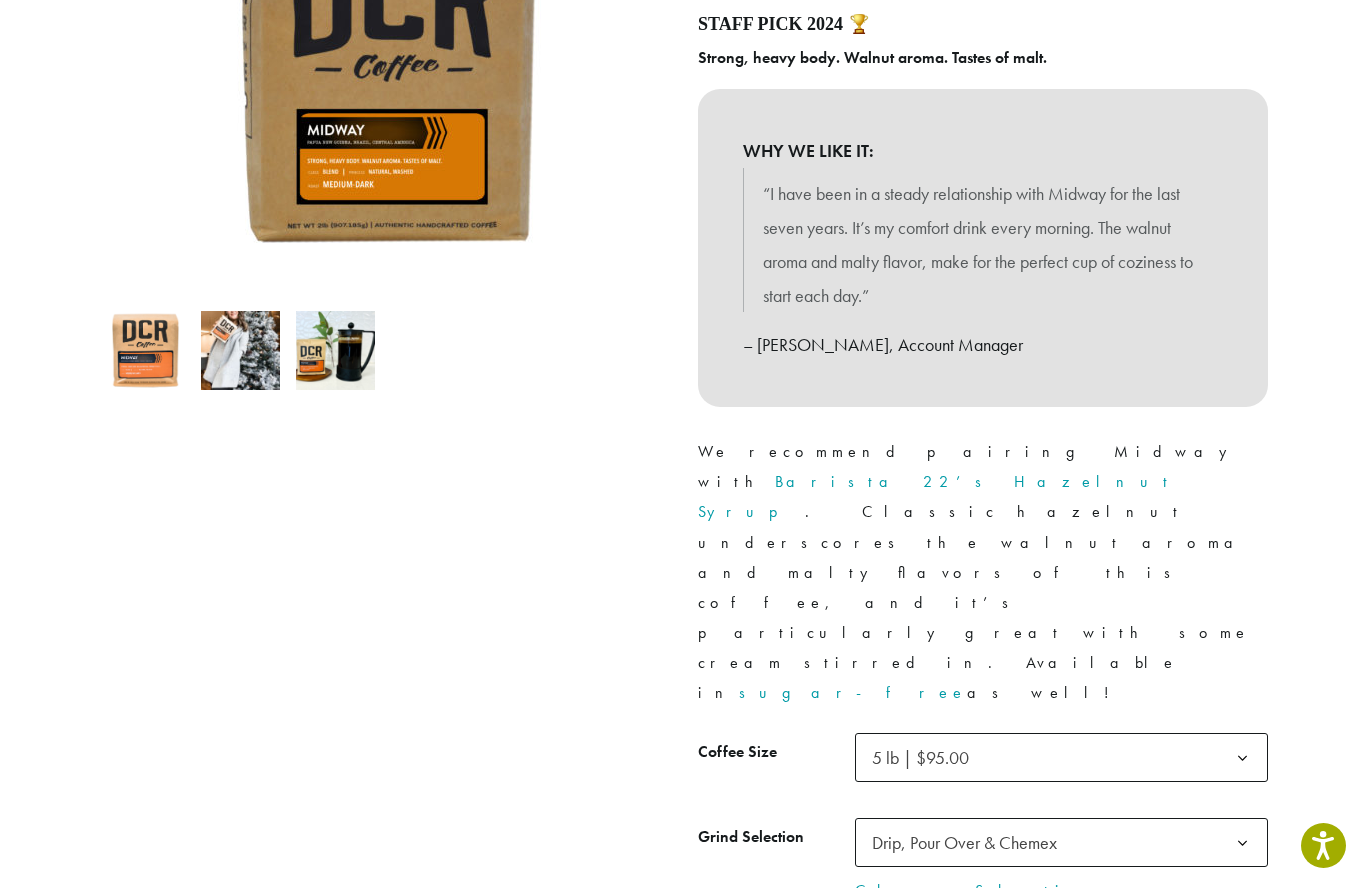 click on "Add to cart" 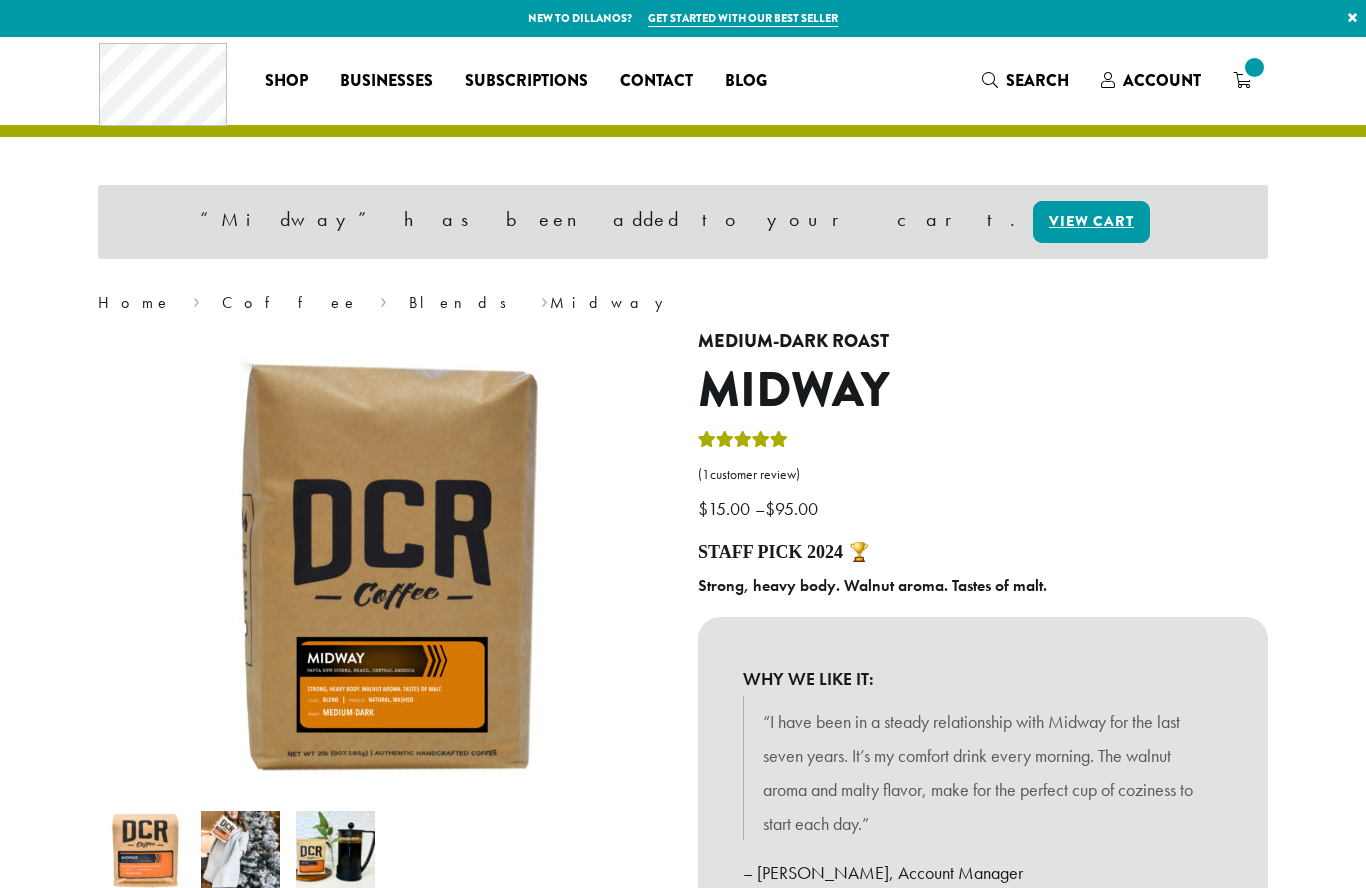 scroll, scrollTop: 0, scrollLeft: 0, axis: both 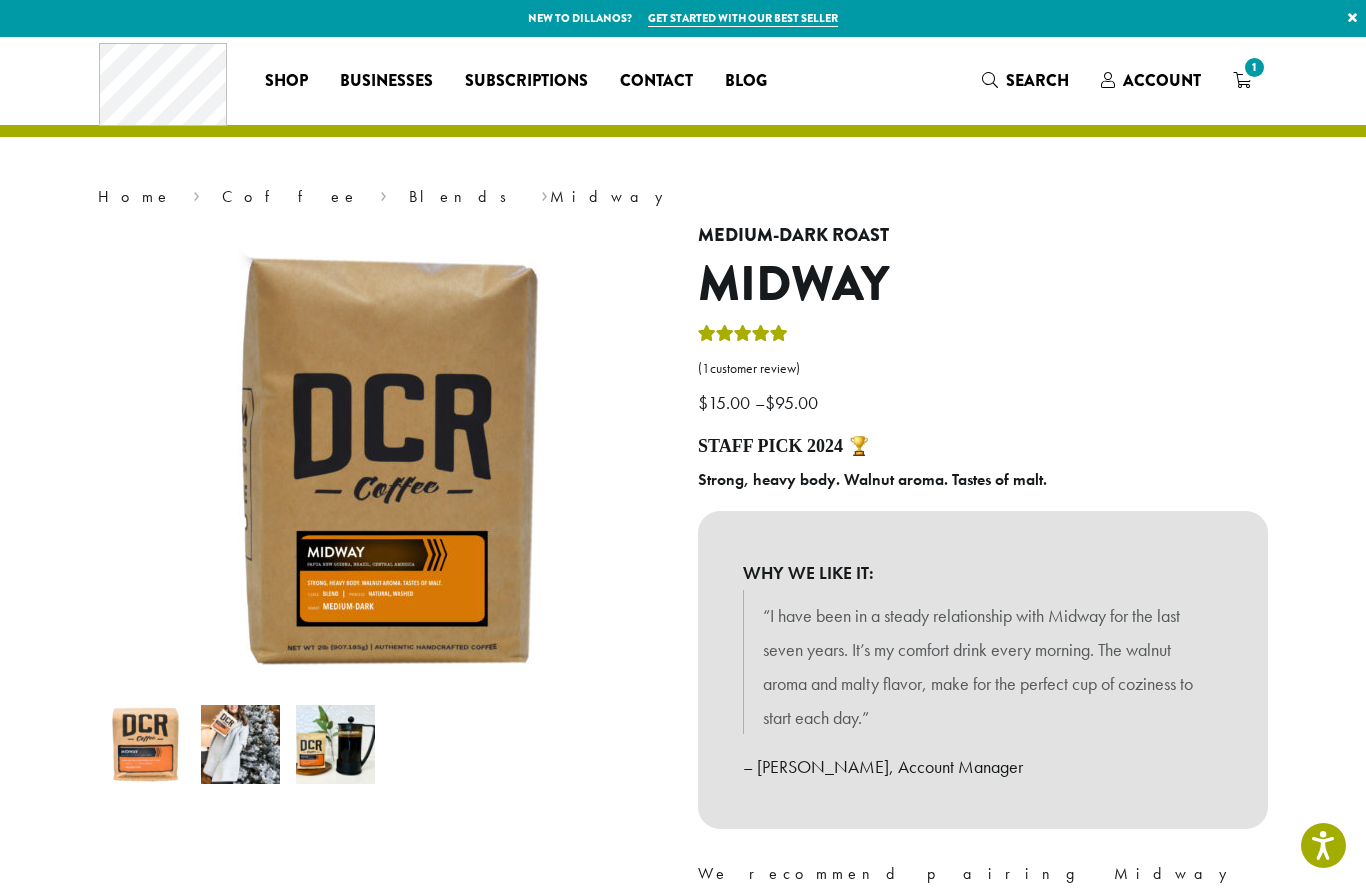click on "1" at bounding box center [1254, 67] 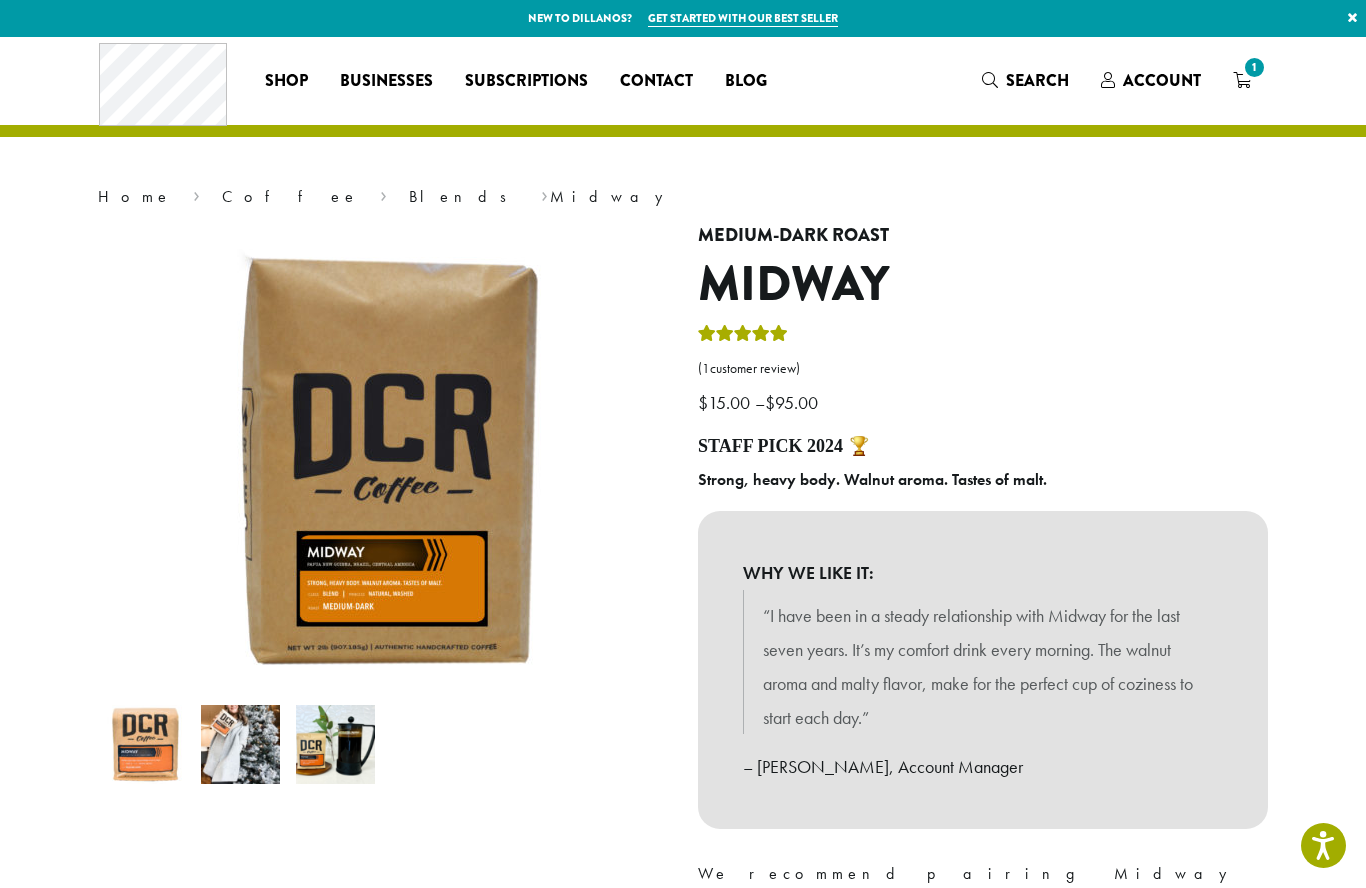click on "1" at bounding box center (1242, 80) 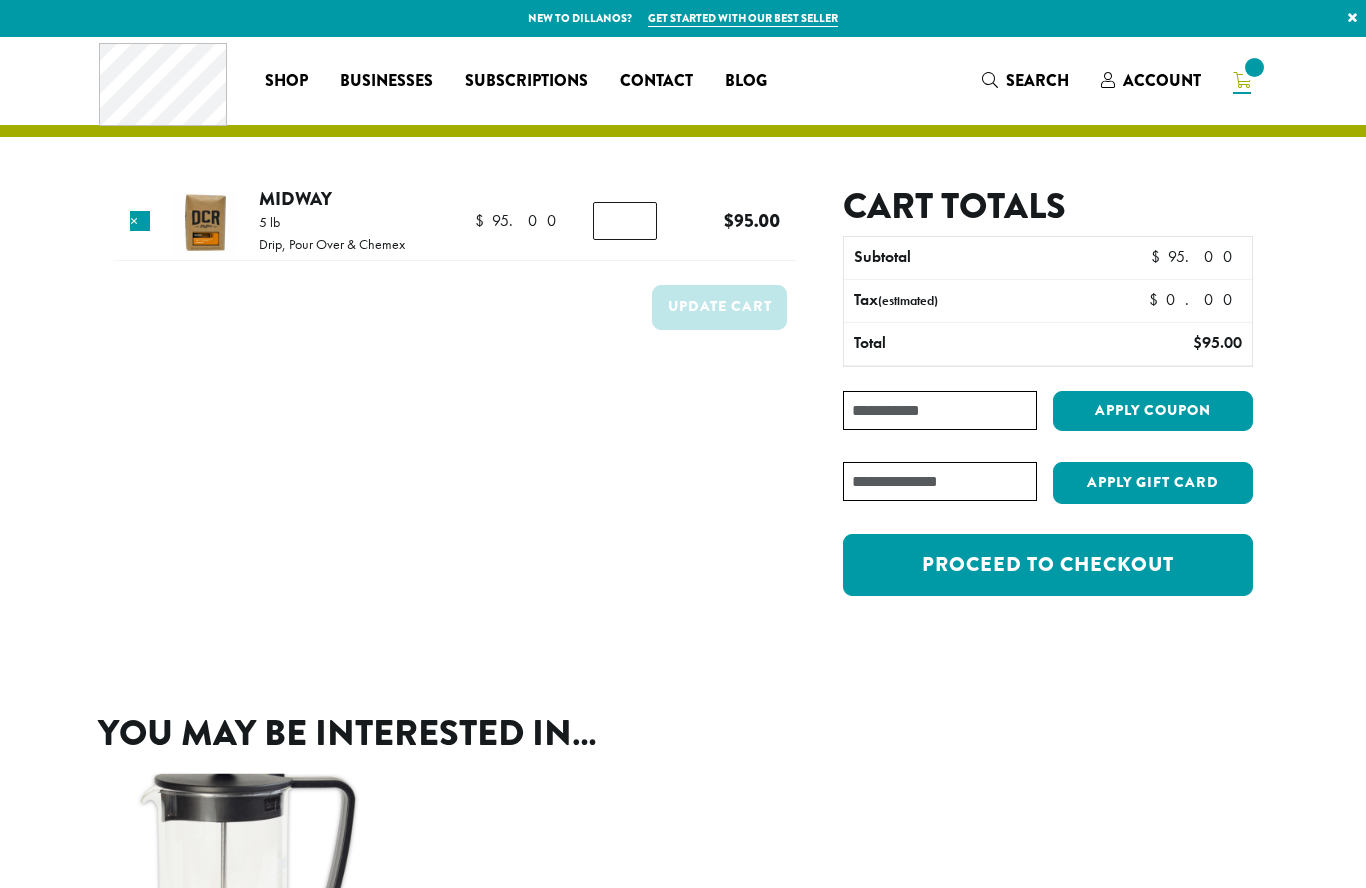 scroll, scrollTop: 0, scrollLeft: 0, axis: both 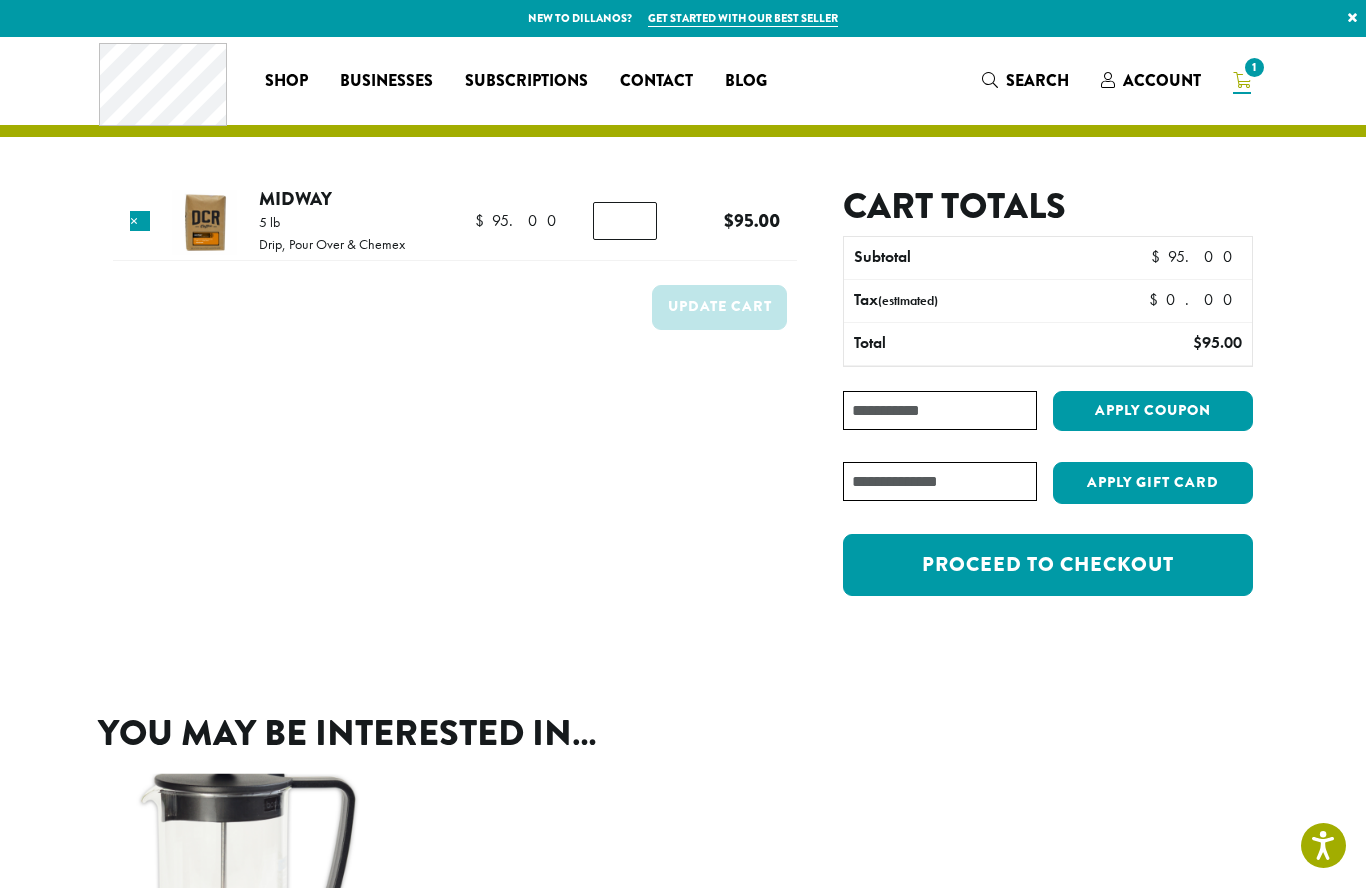 click on "Proceed to checkout" at bounding box center [1048, 565] 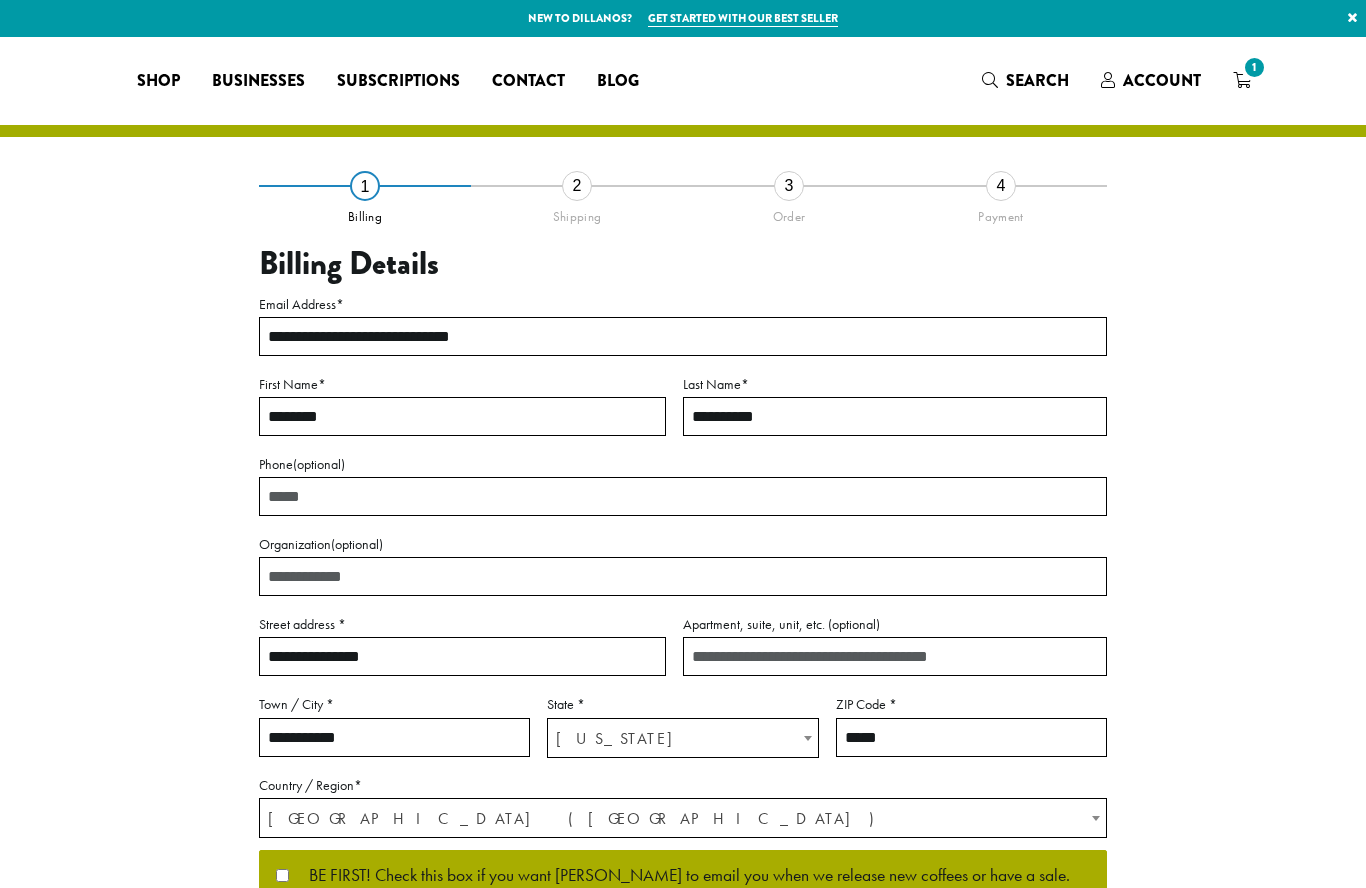 select on "**" 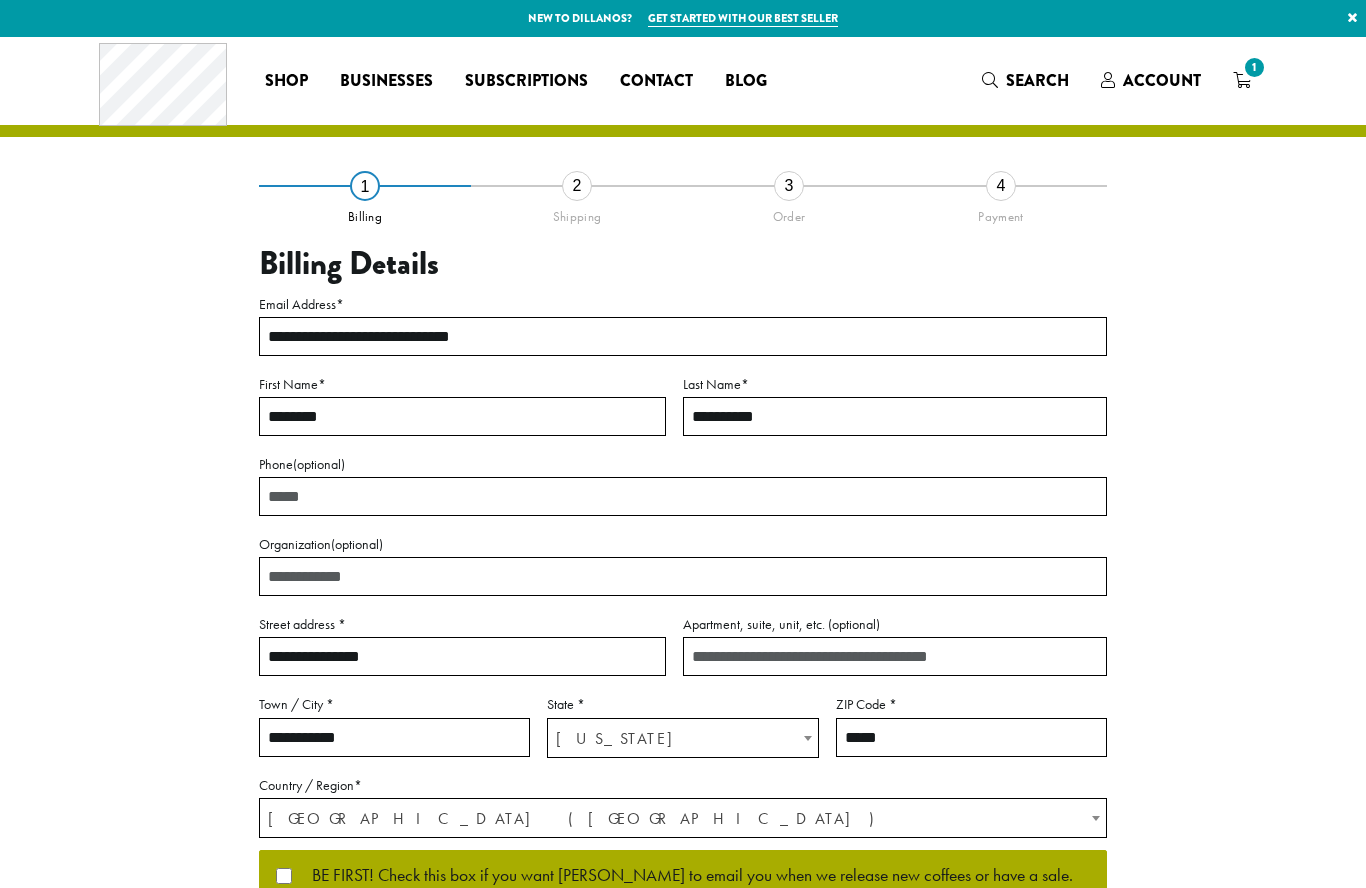 scroll, scrollTop: 0, scrollLeft: 0, axis: both 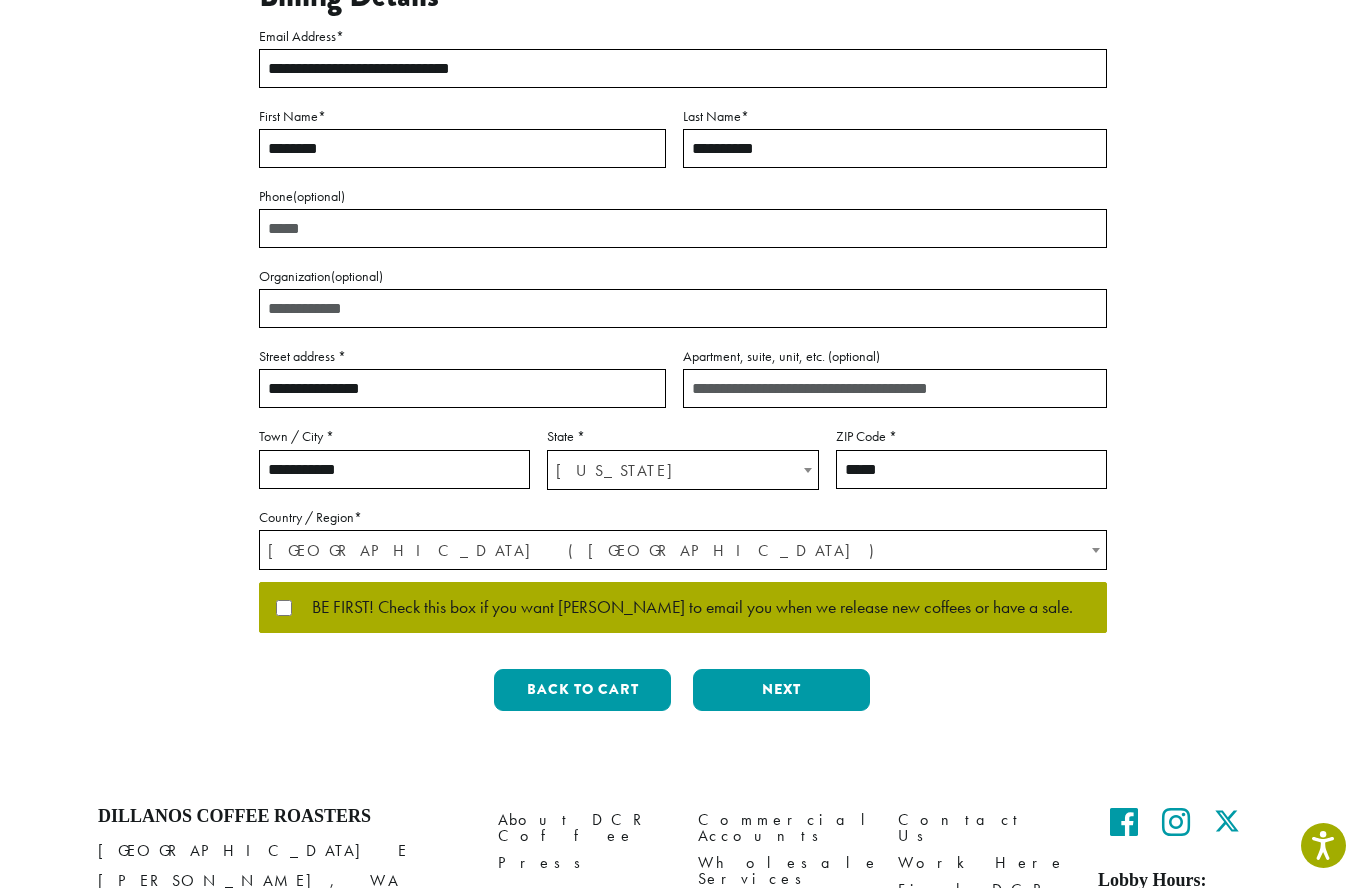 click on "BE FIRST! Check this box if you want Dillanos to email you when we release new coffees or have a sale." at bounding box center [682, 608] 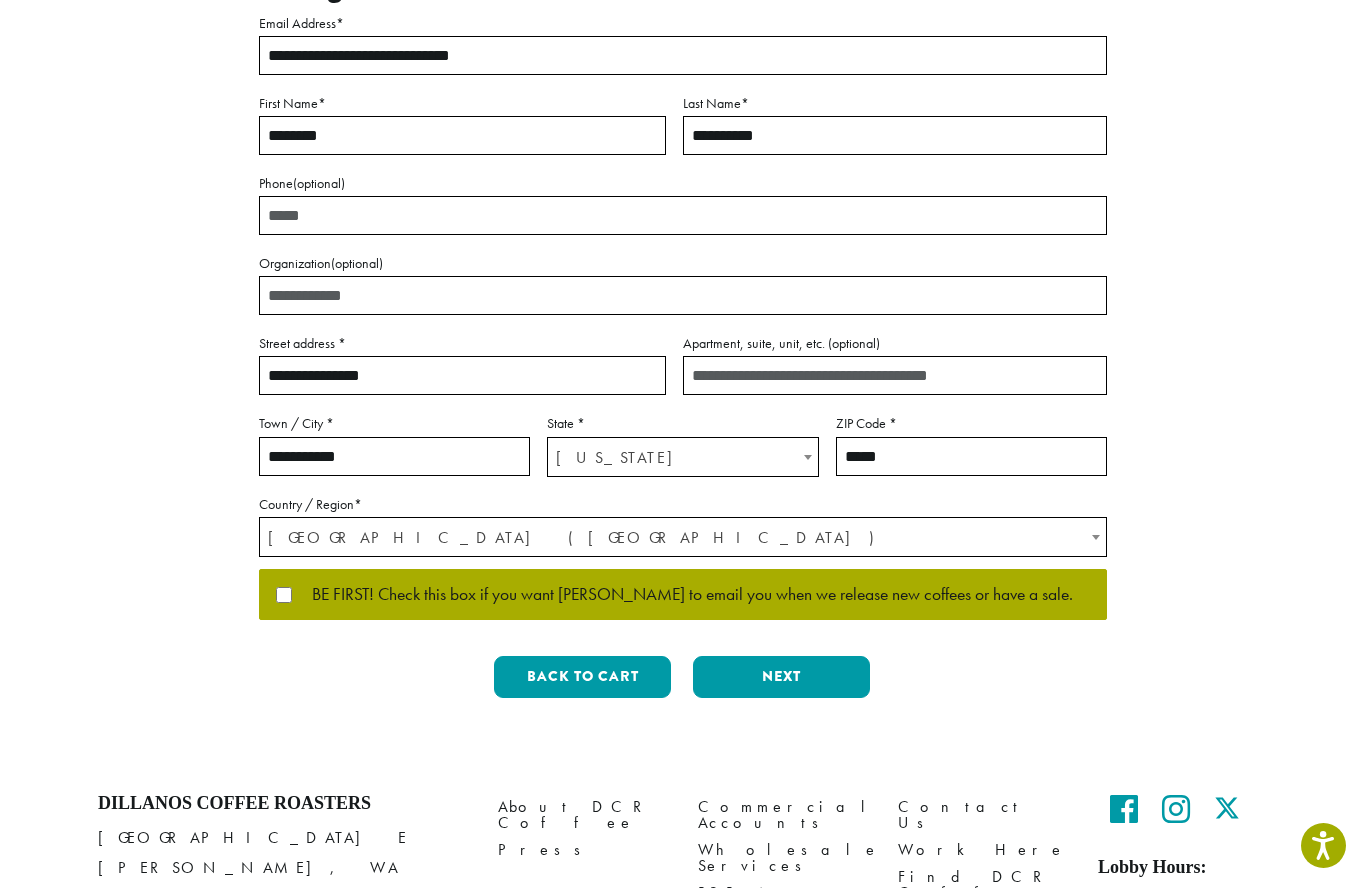 click on "Next" at bounding box center (781, 677) 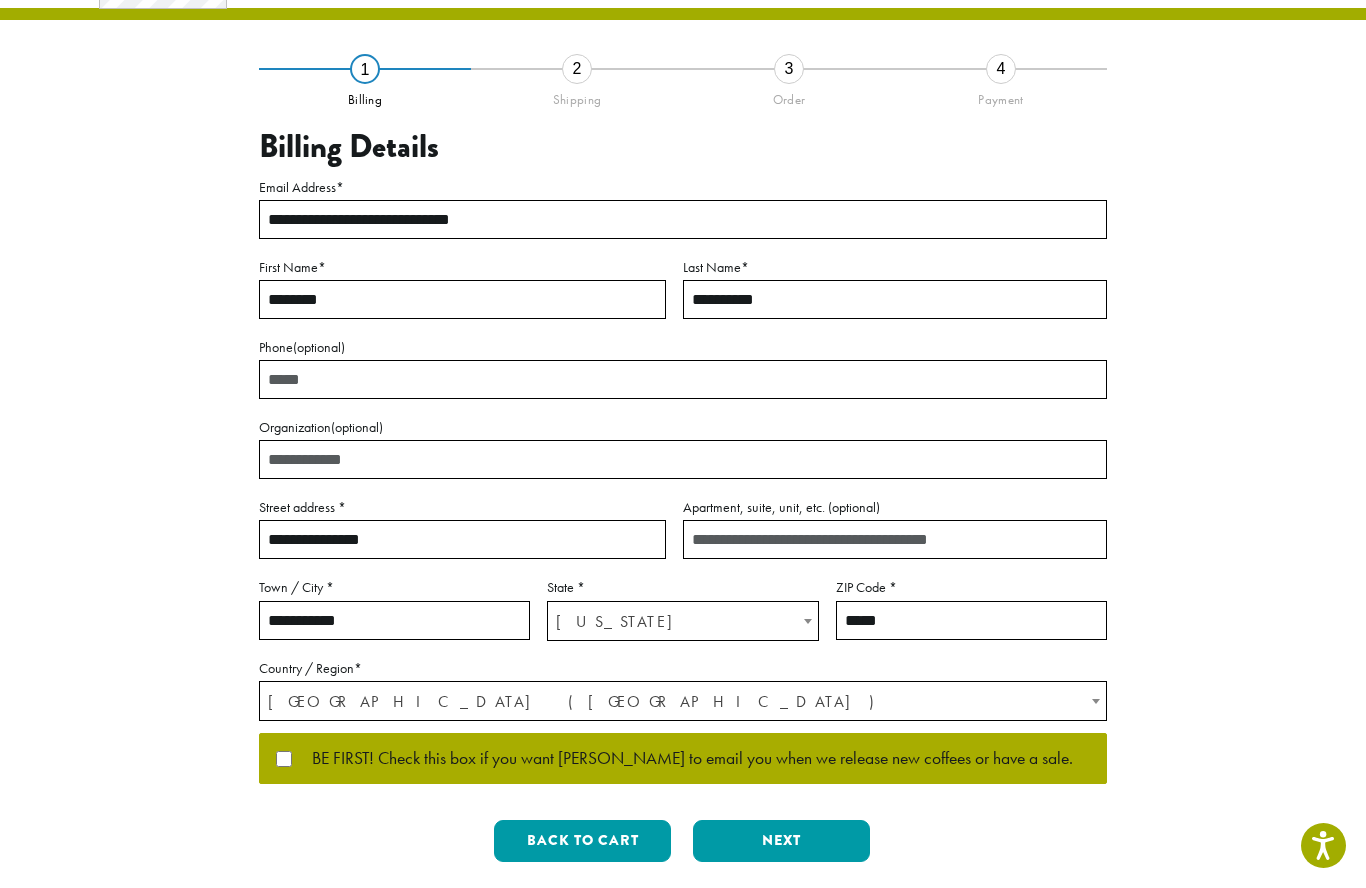 scroll, scrollTop: 0, scrollLeft: 0, axis: both 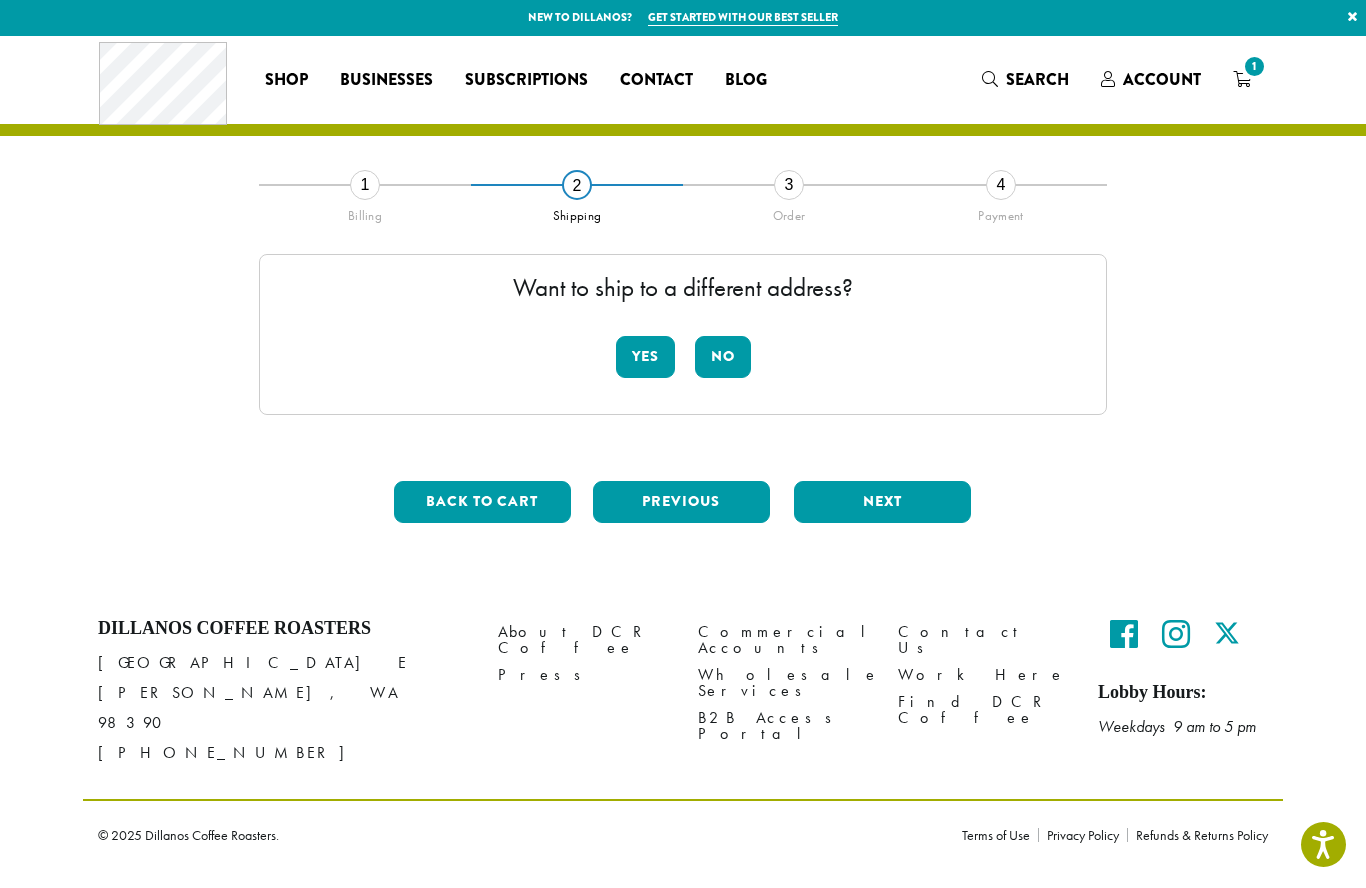 click on "No" at bounding box center (723, 358) 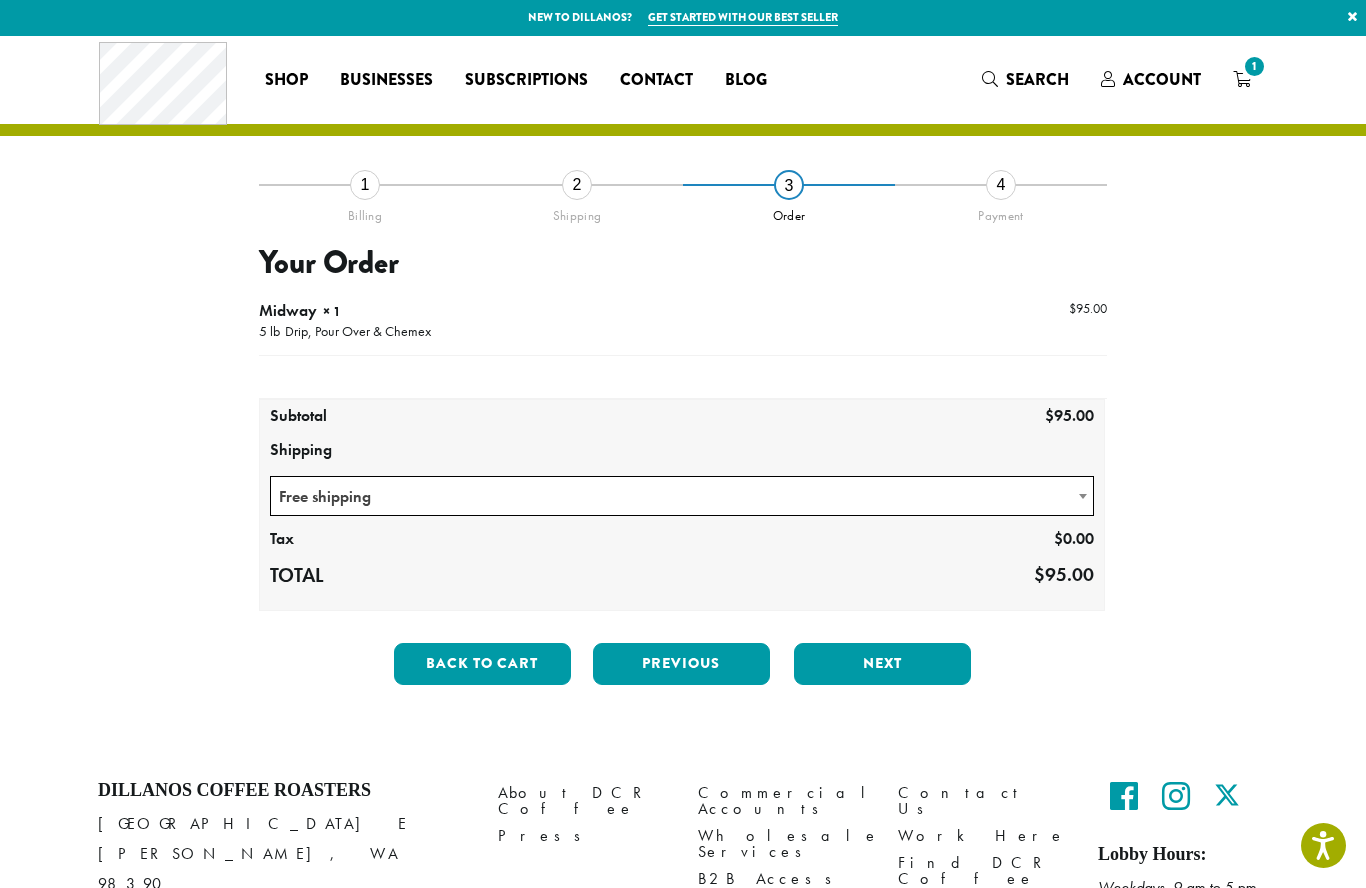 click on "Next" at bounding box center (882, 664) 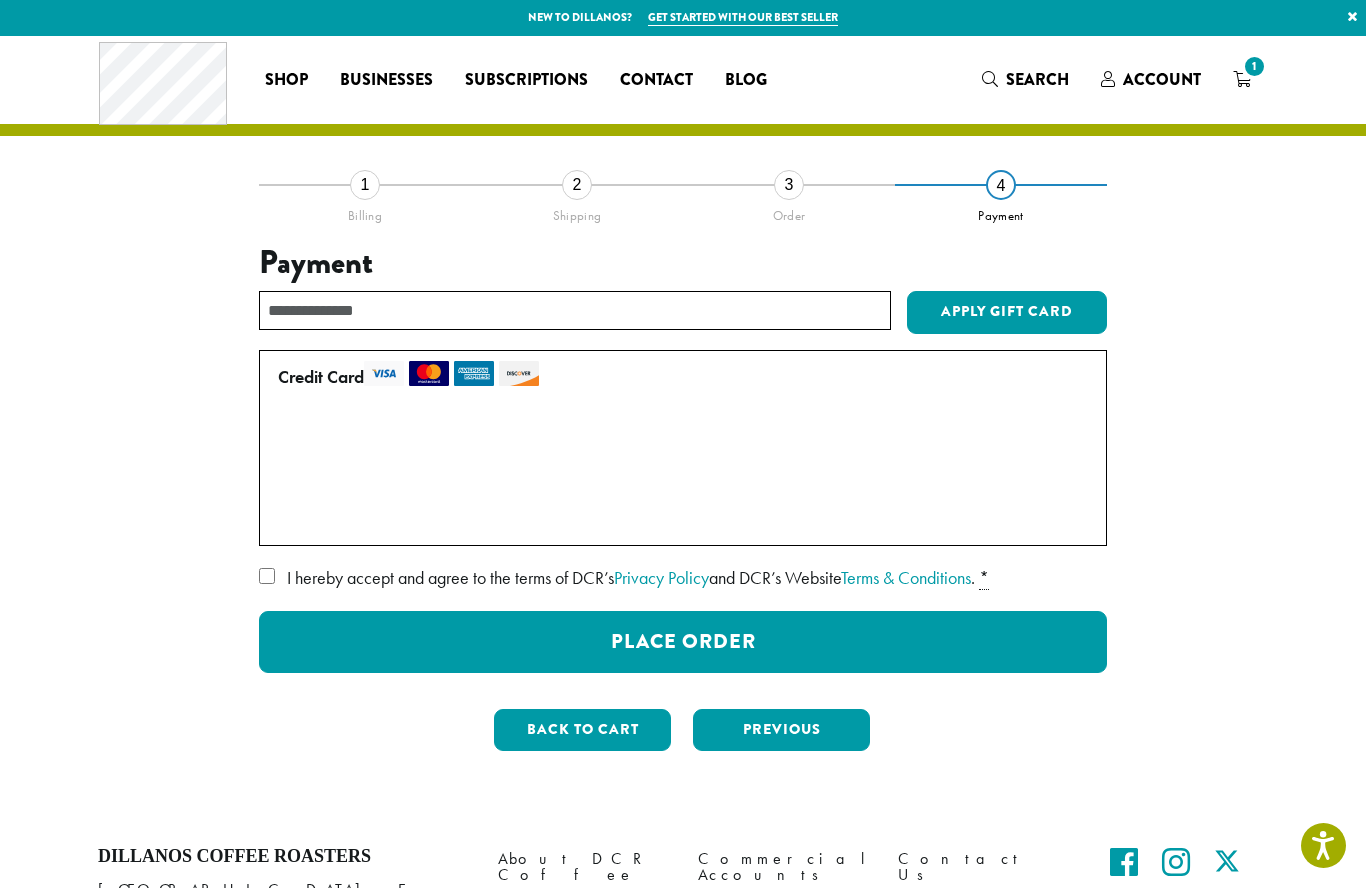 click on "• • • 5739 (expires 10/27)" at bounding box center [679, 477] 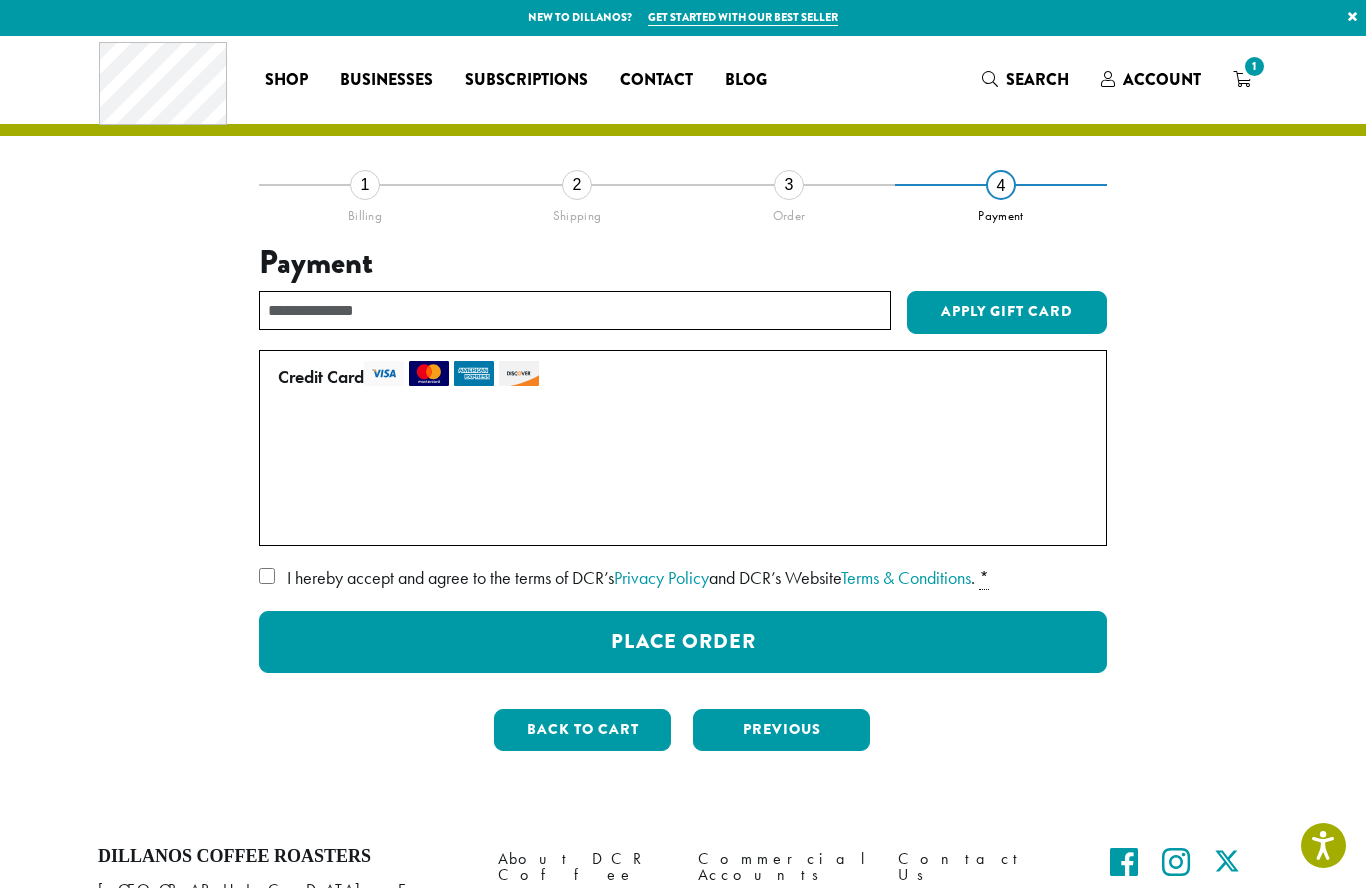 click on "Place Order" at bounding box center (683, 642) 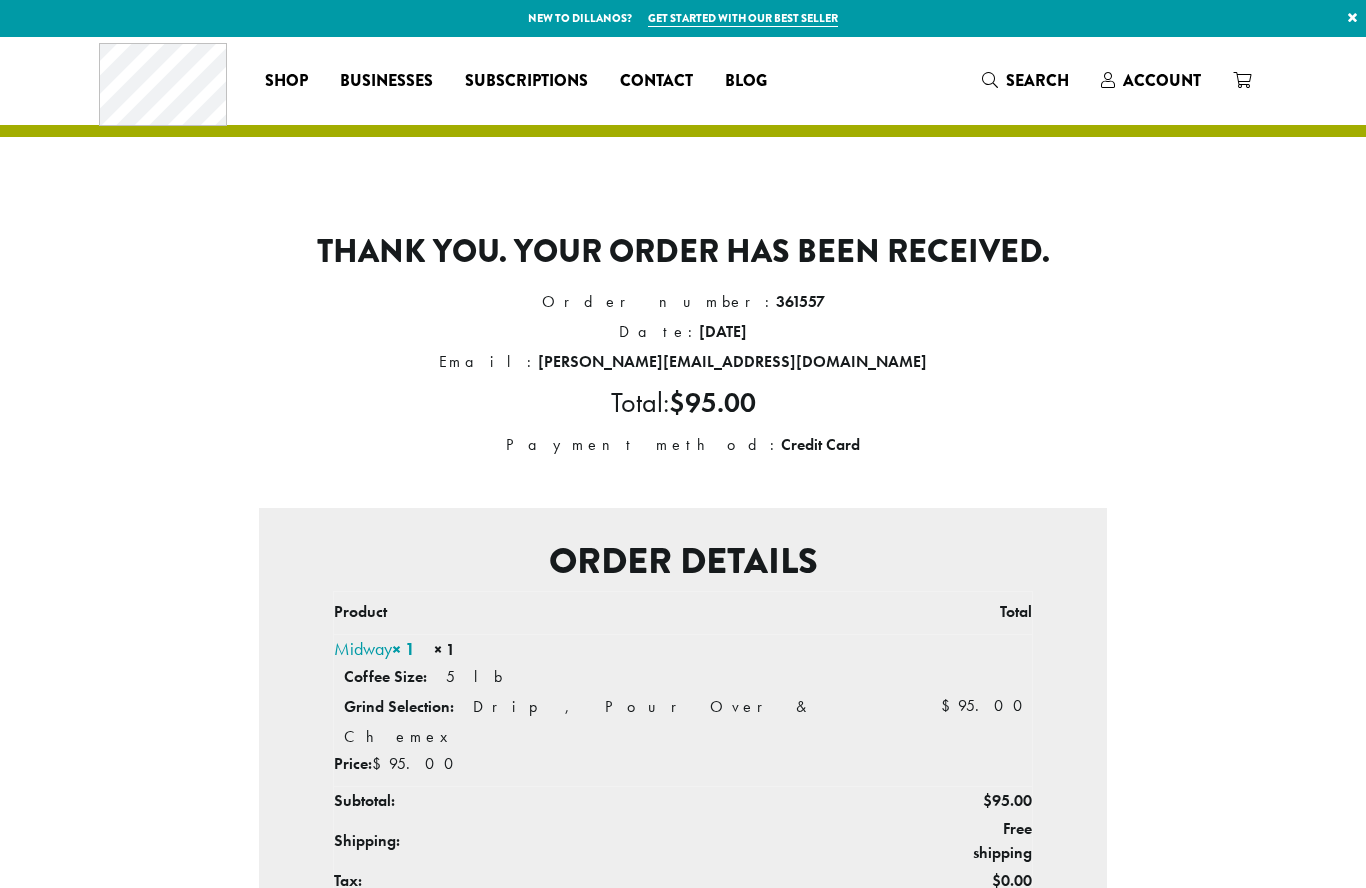 scroll, scrollTop: 0, scrollLeft: 0, axis: both 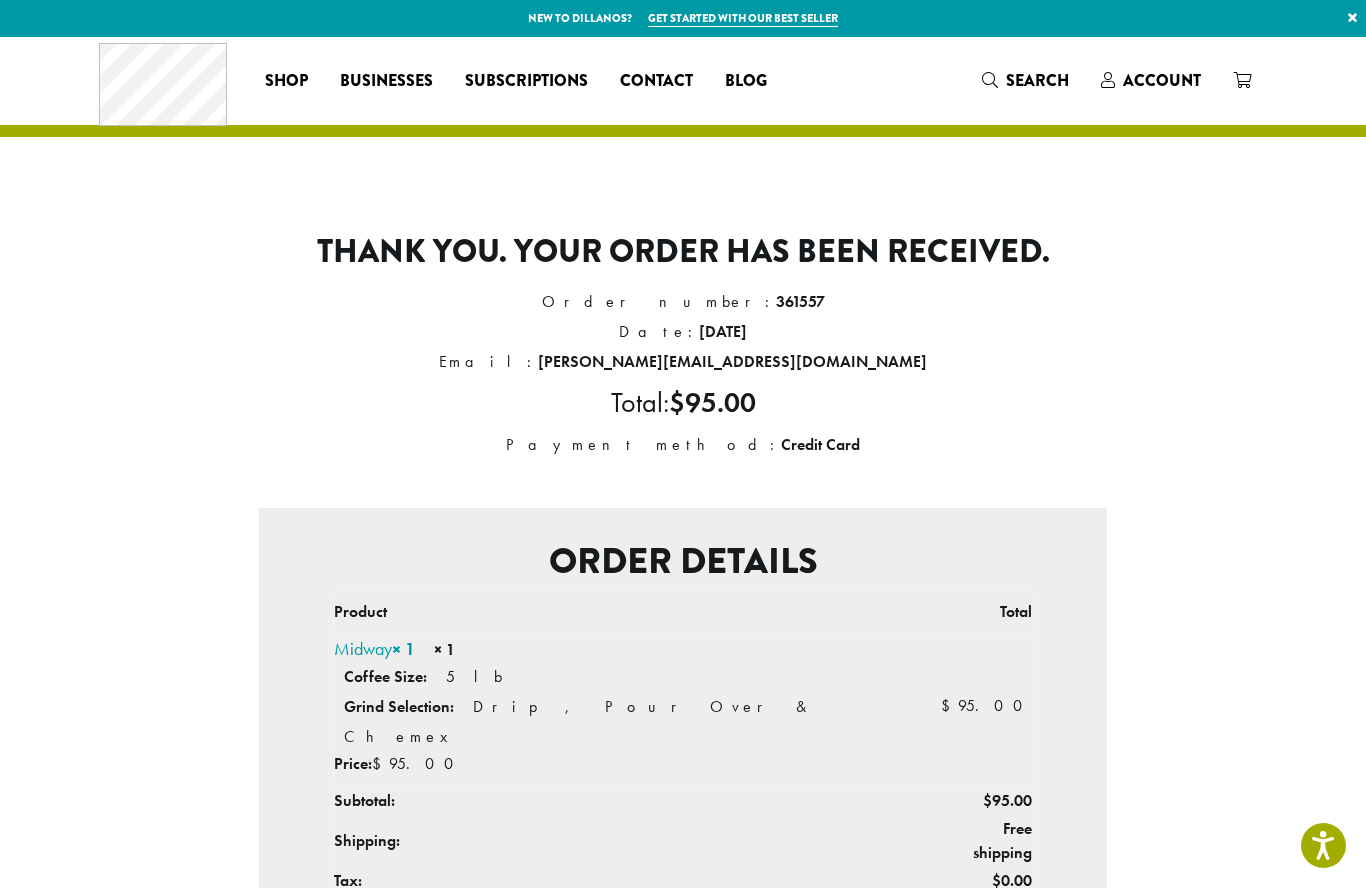click on "Account" at bounding box center (1162, 80) 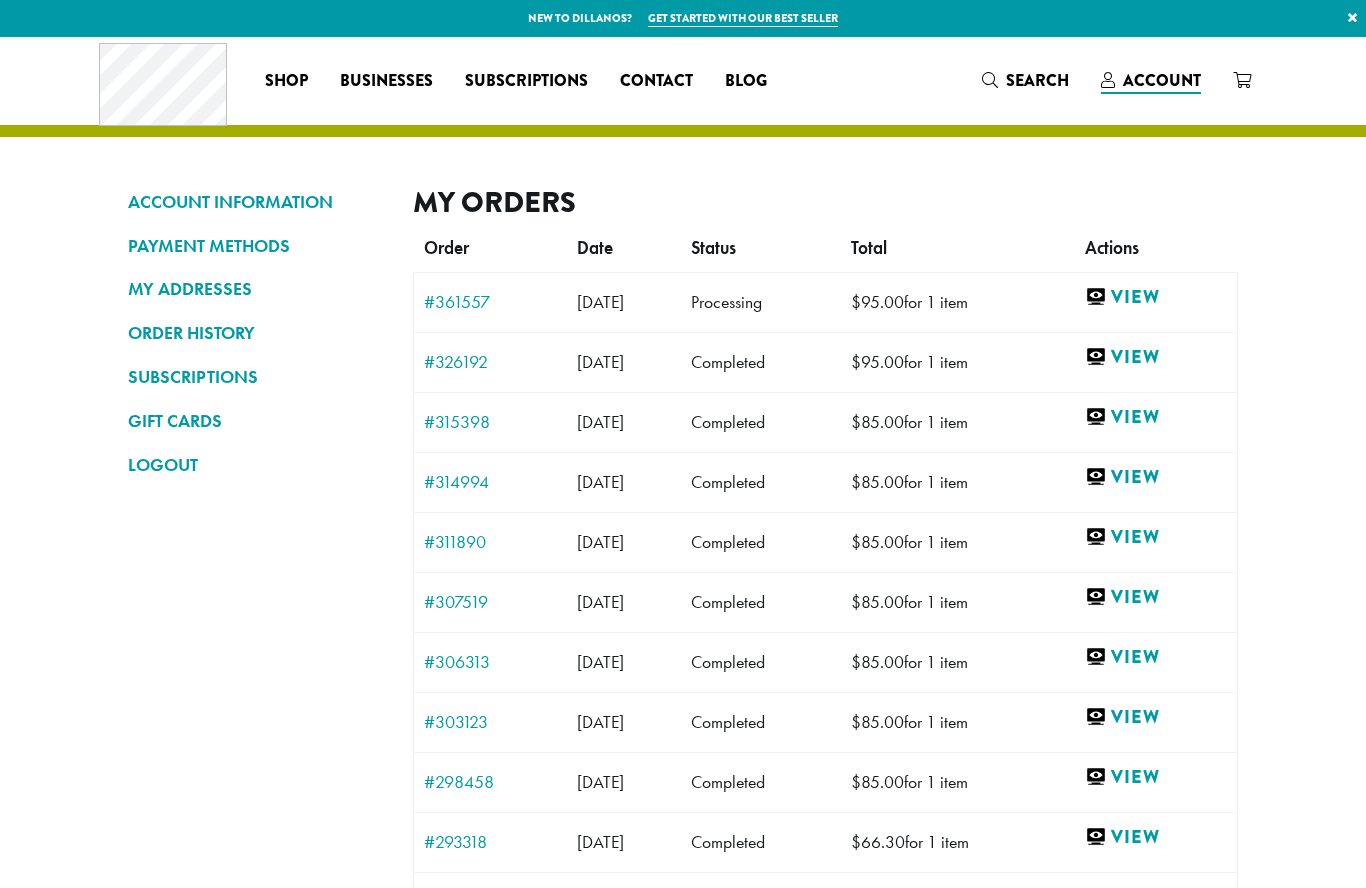 scroll, scrollTop: 0, scrollLeft: 0, axis: both 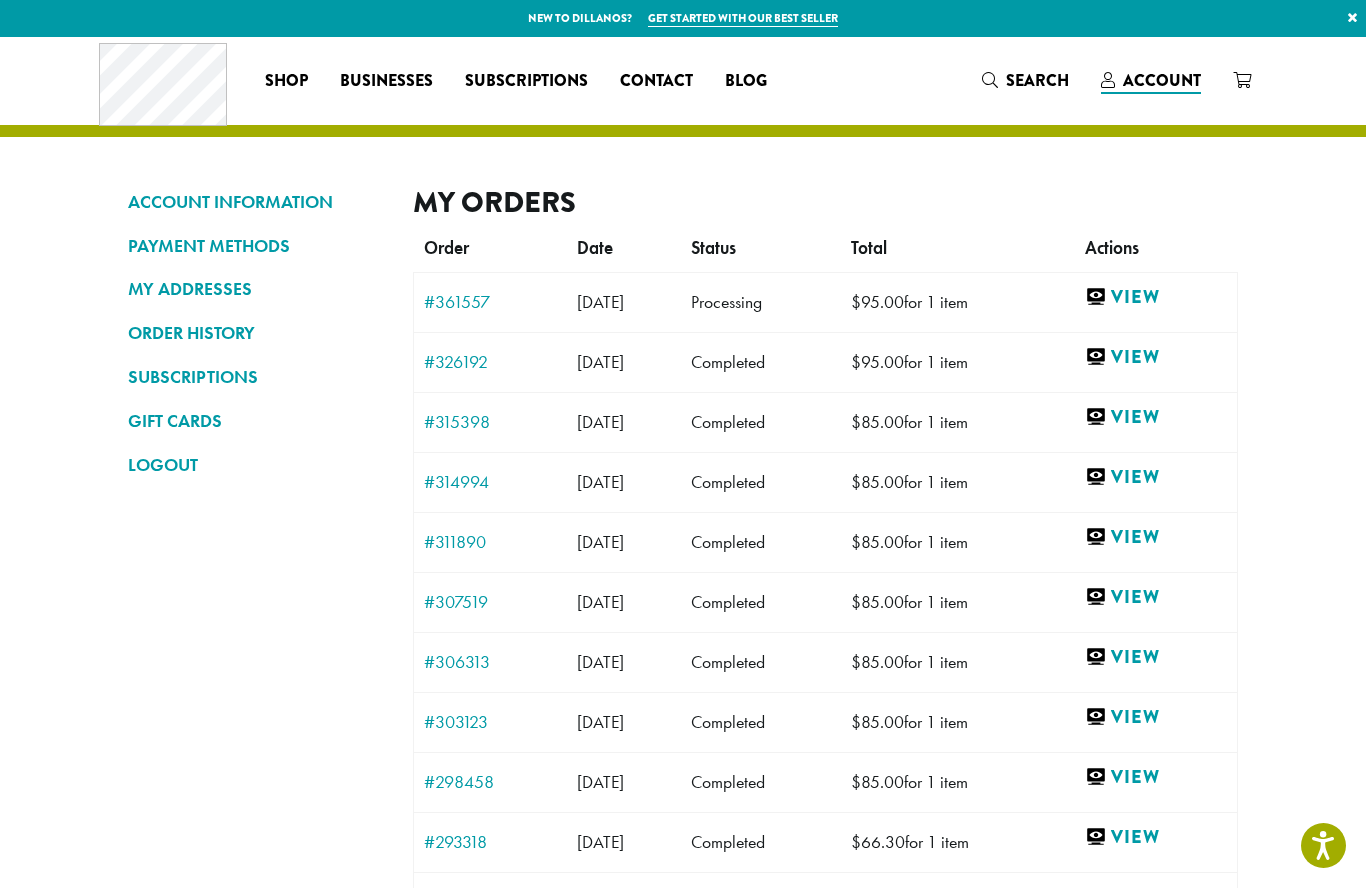 click on "View" at bounding box center (1156, 417) 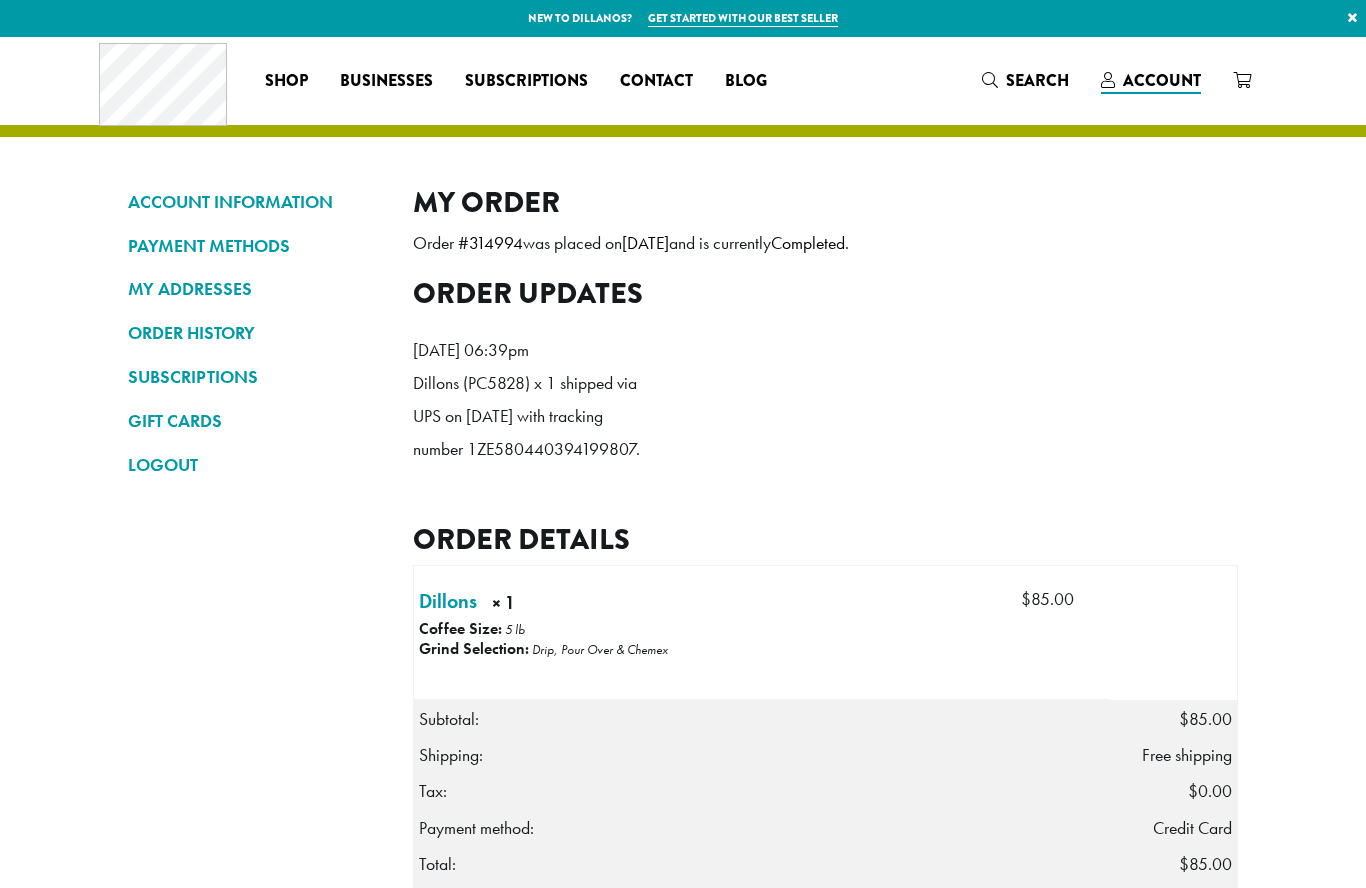 scroll, scrollTop: 0, scrollLeft: 0, axis: both 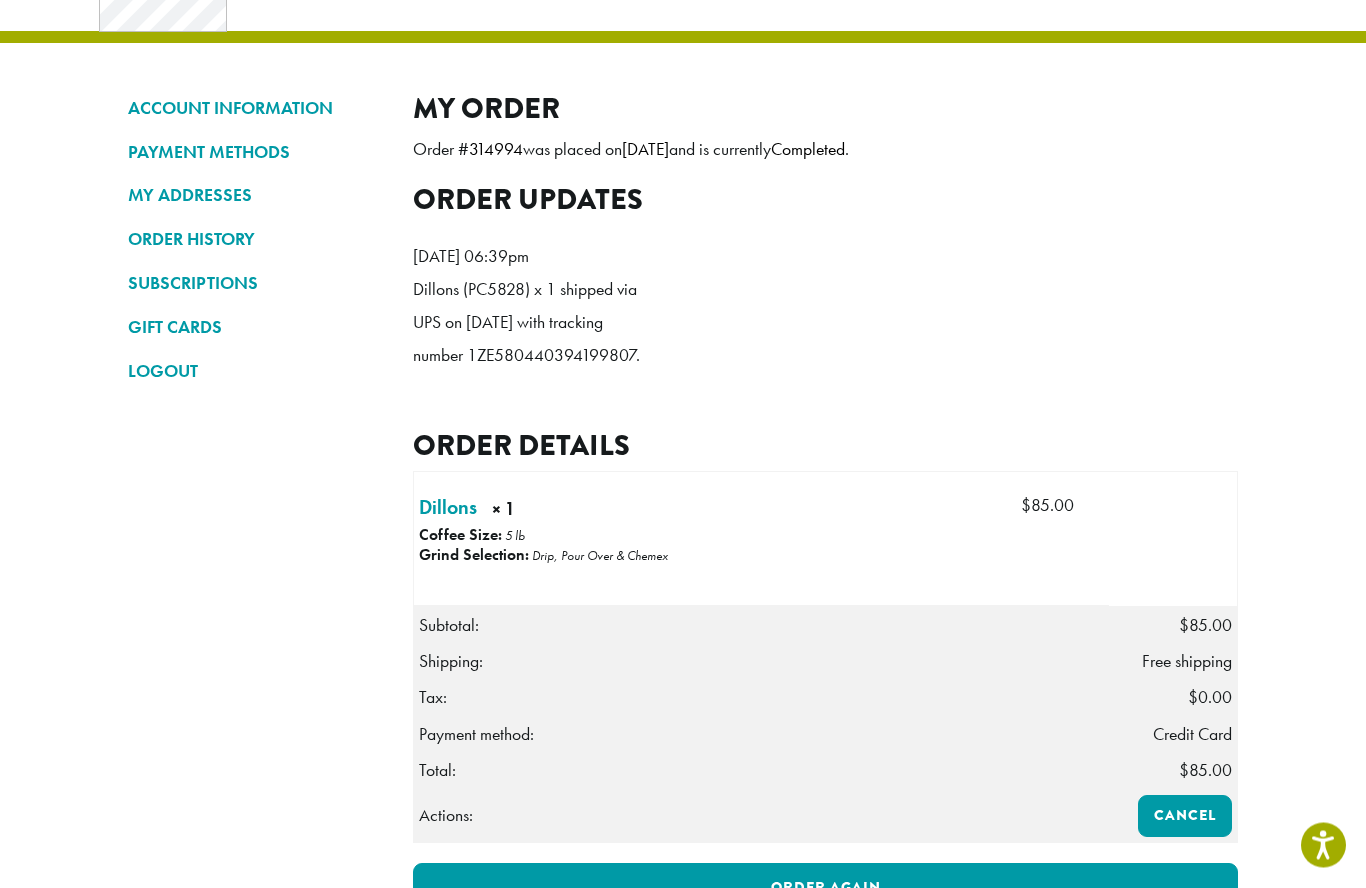 click on "Dillons  × 1" at bounding box center (448, 508) 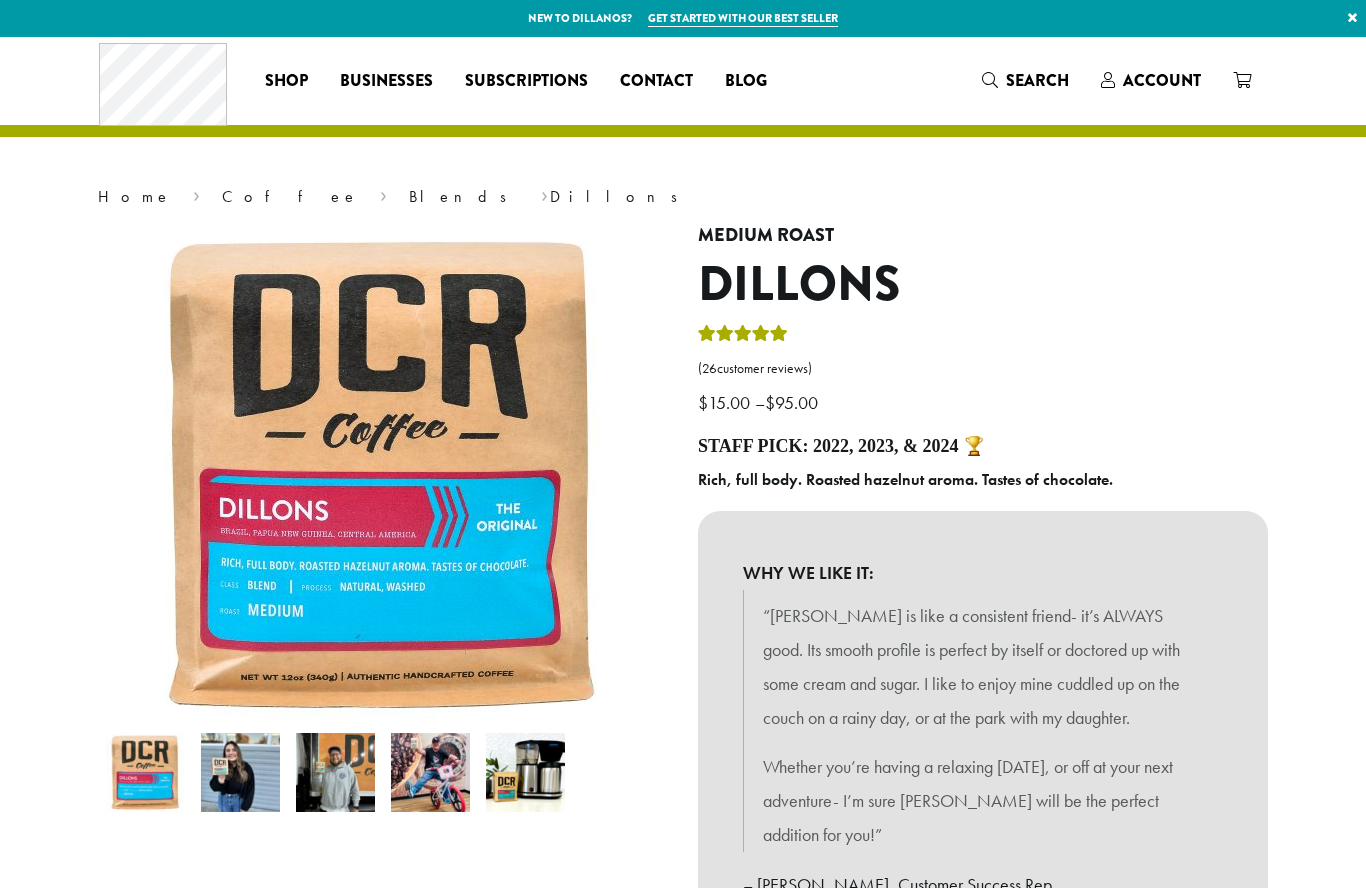 scroll, scrollTop: 0, scrollLeft: 0, axis: both 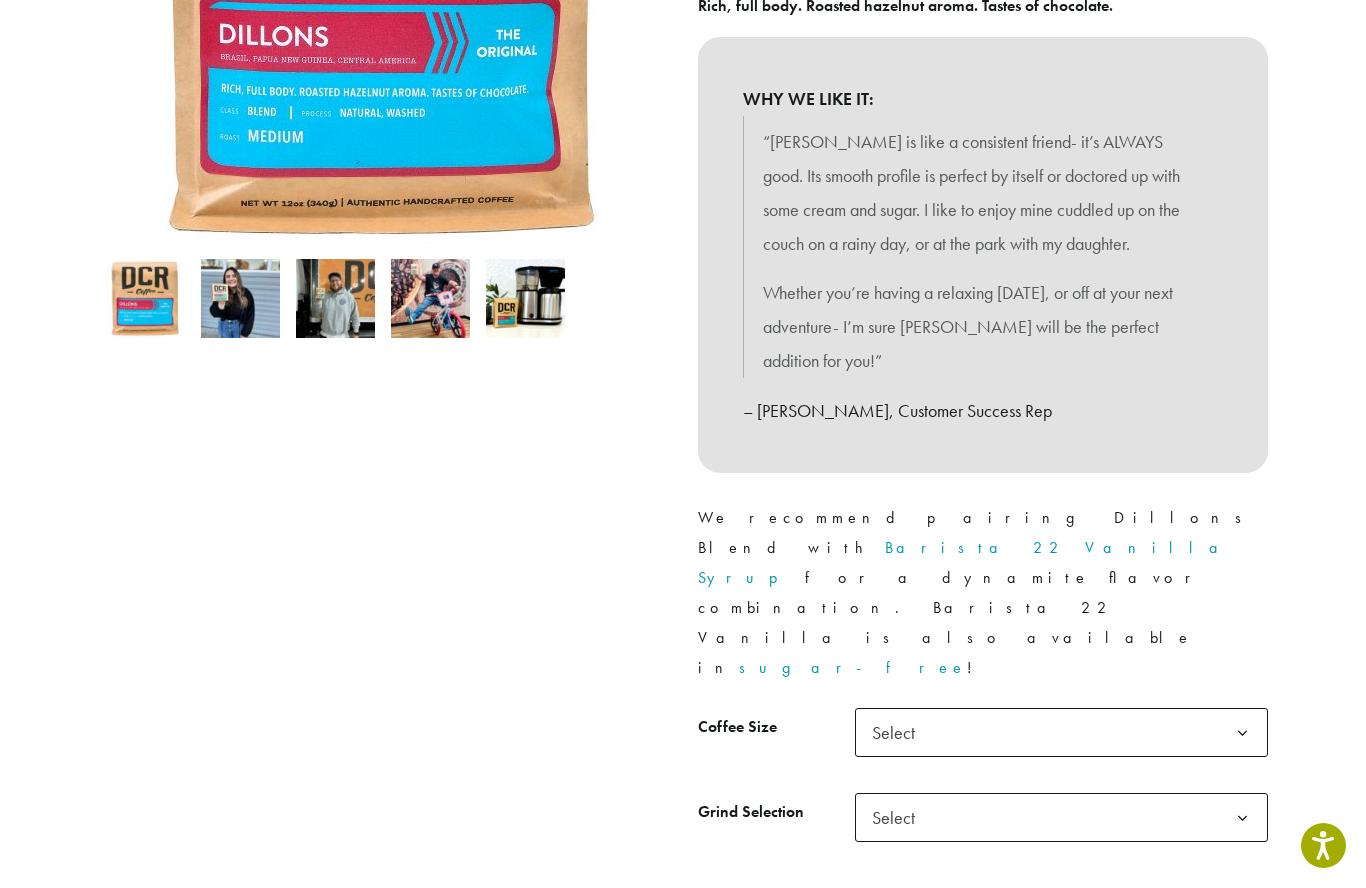 click 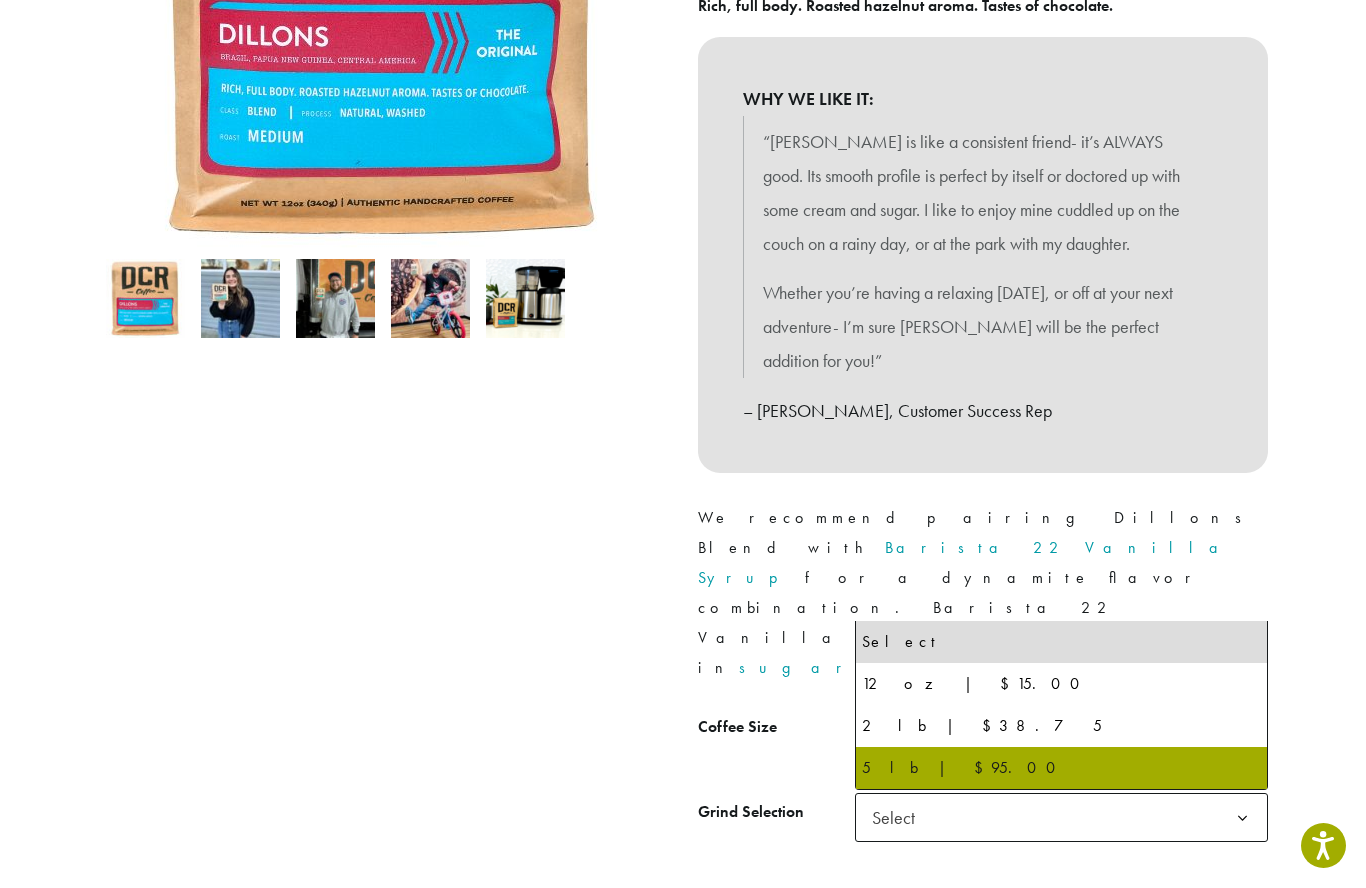 select on "**********" 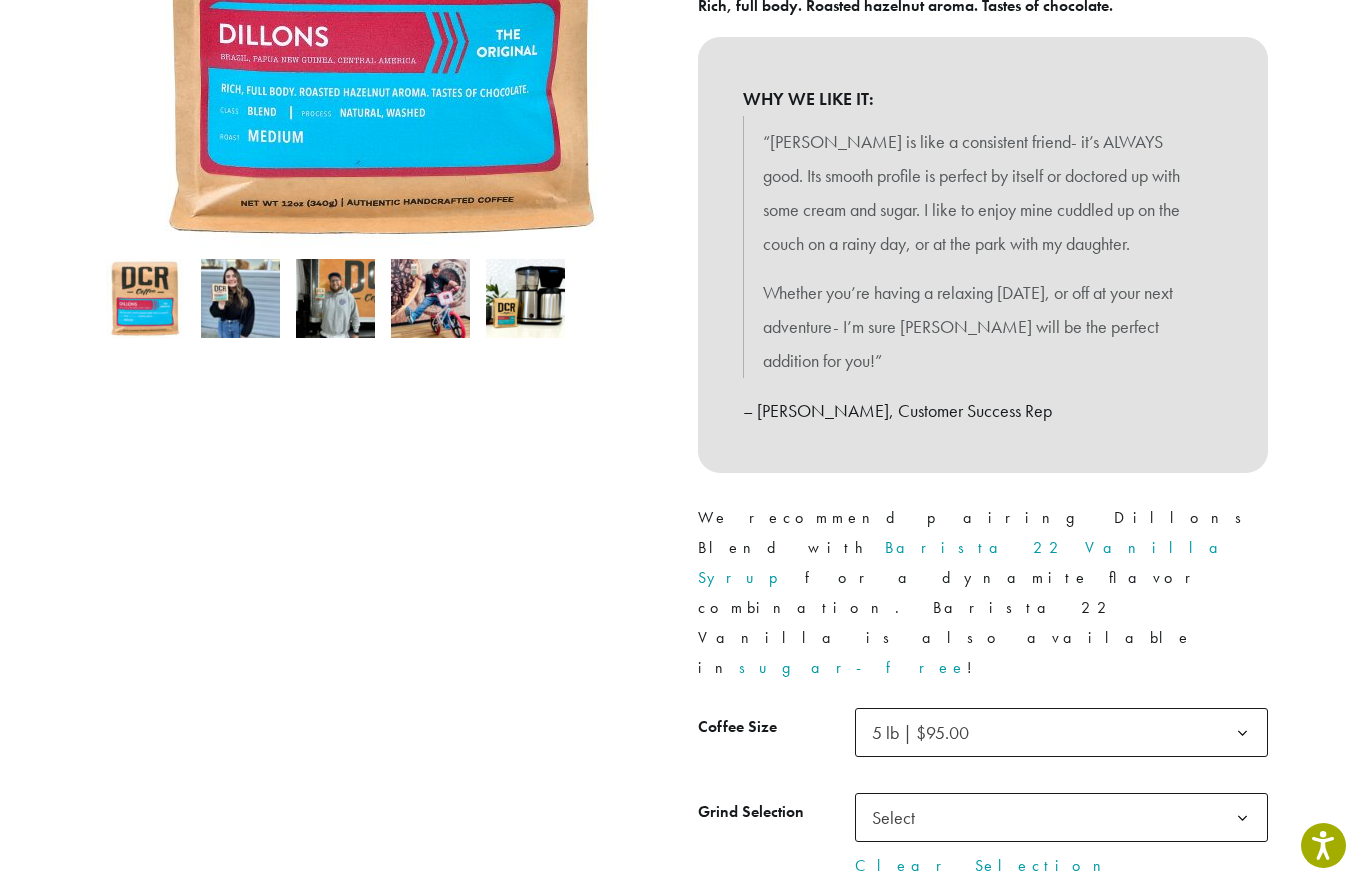 click 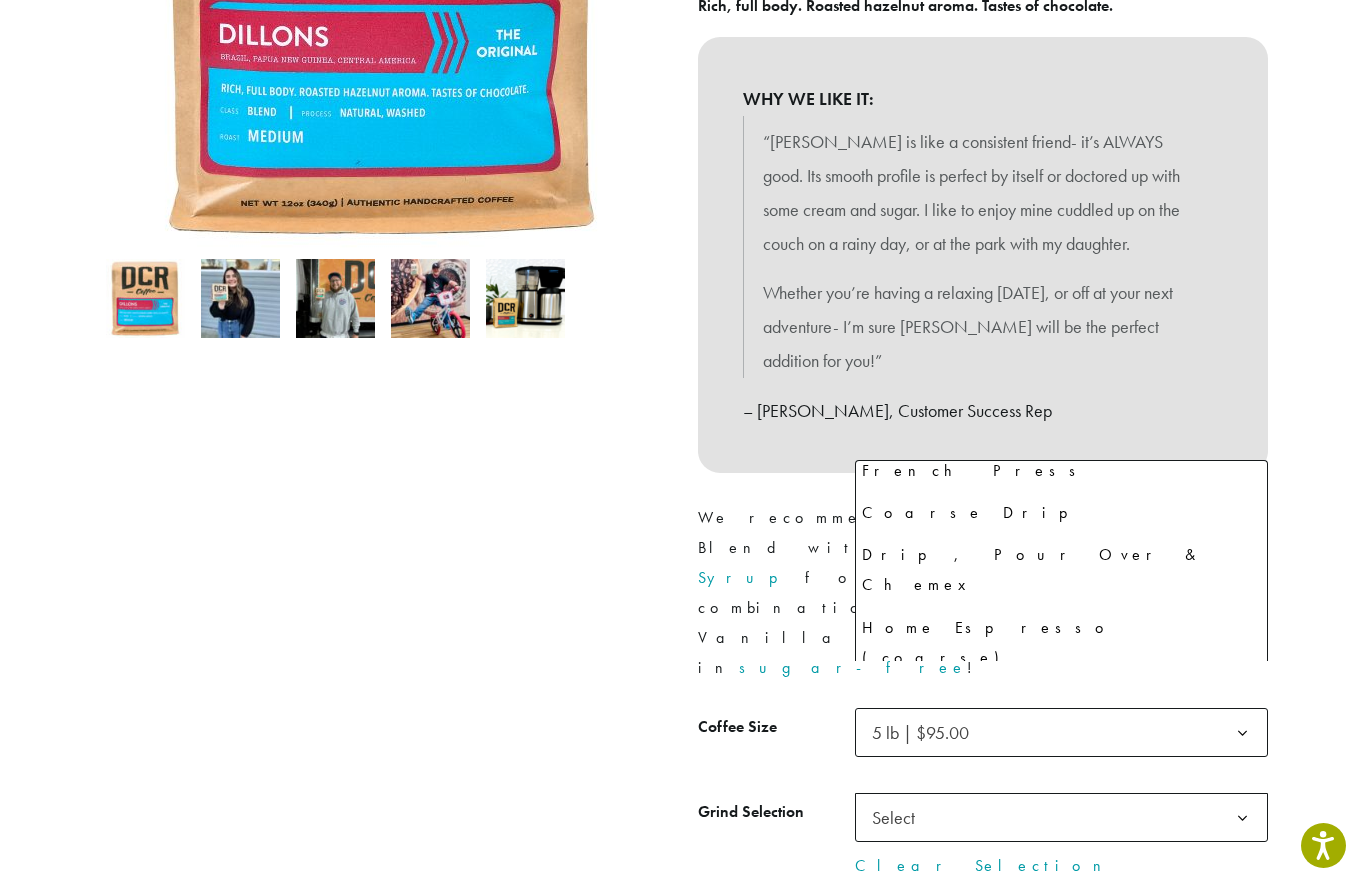 scroll, scrollTop: 136, scrollLeft: 0, axis: vertical 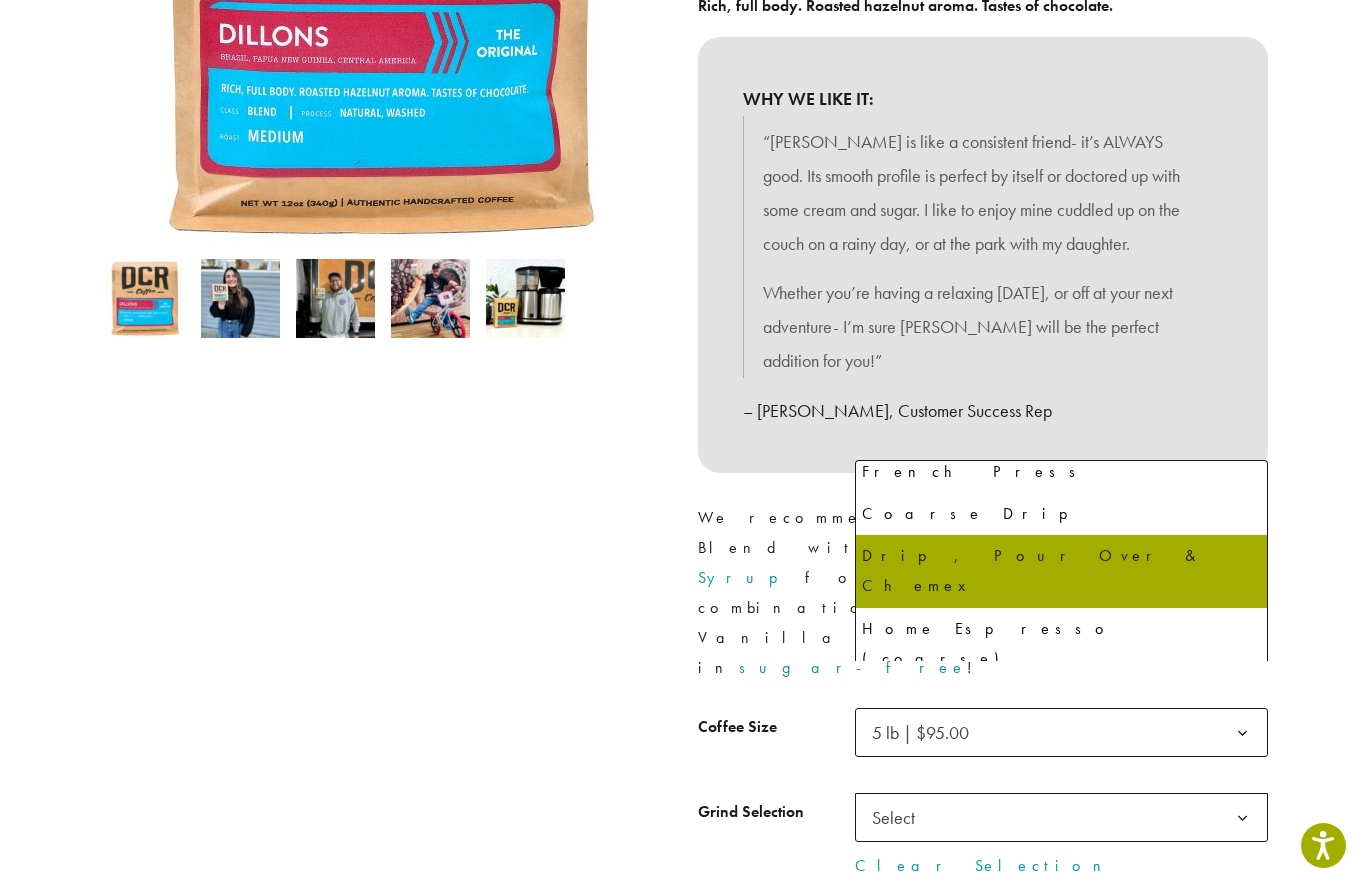select on "**********" 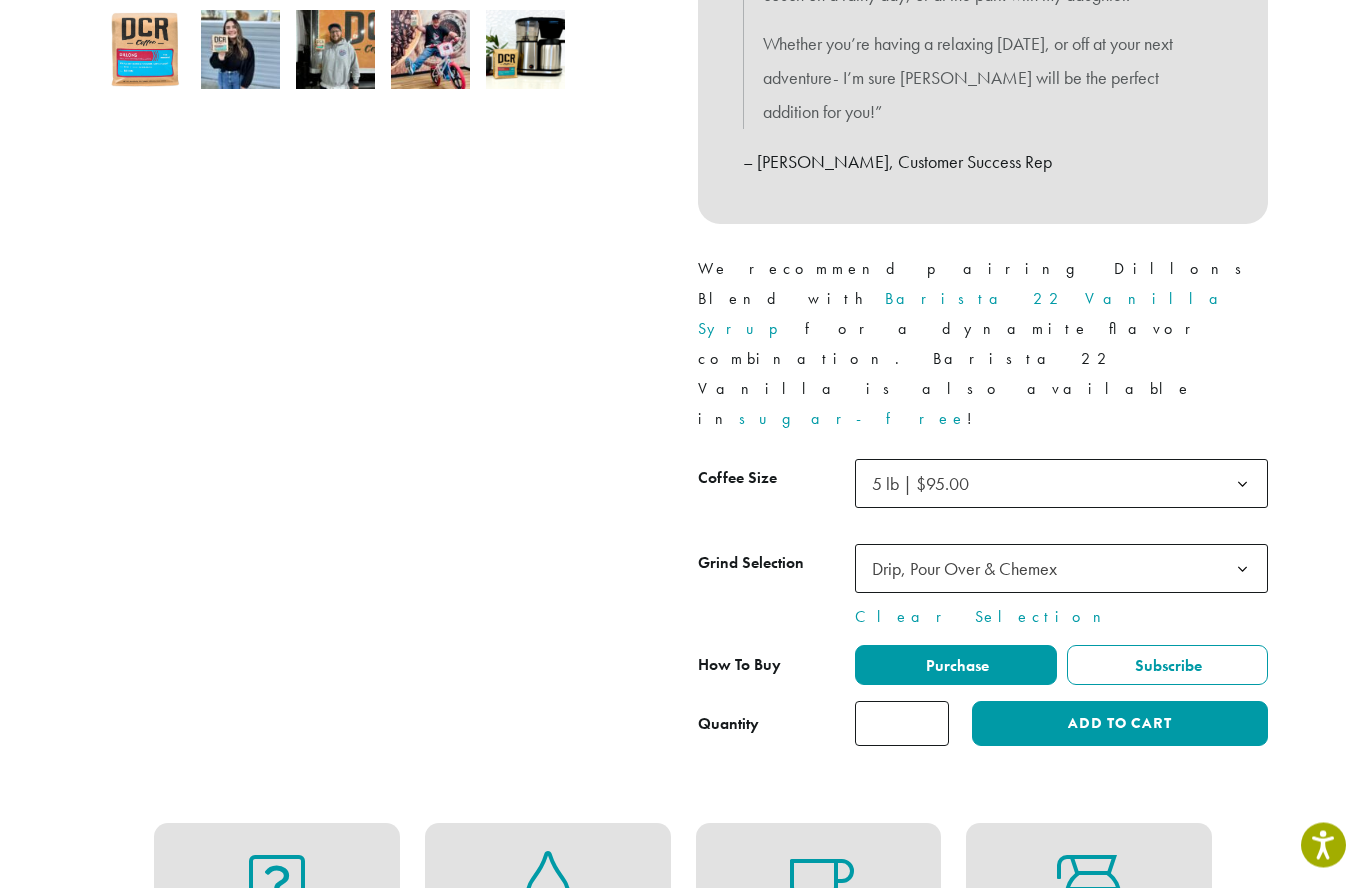 scroll, scrollTop: 723, scrollLeft: 0, axis: vertical 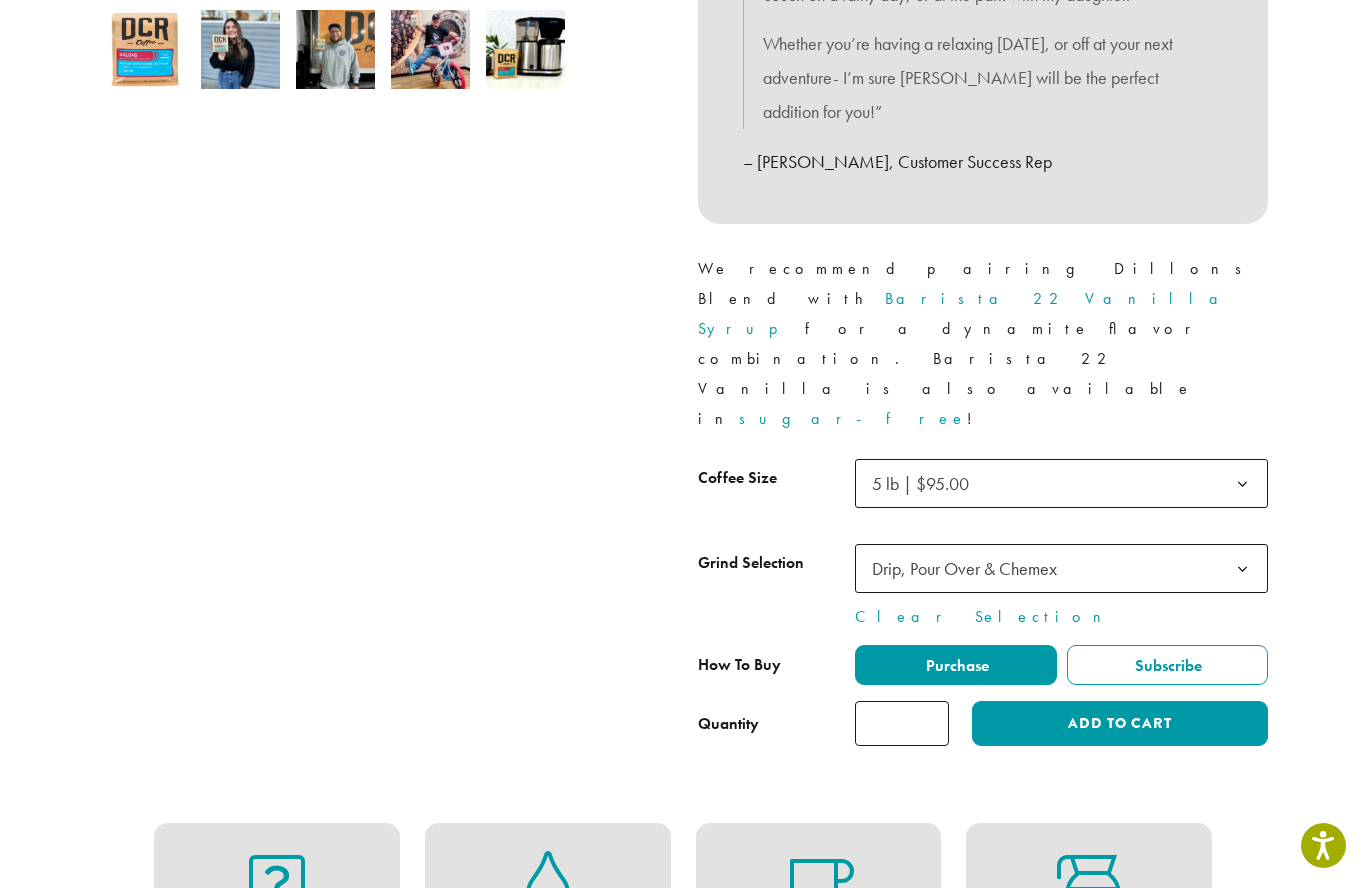 click on "Add to cart" 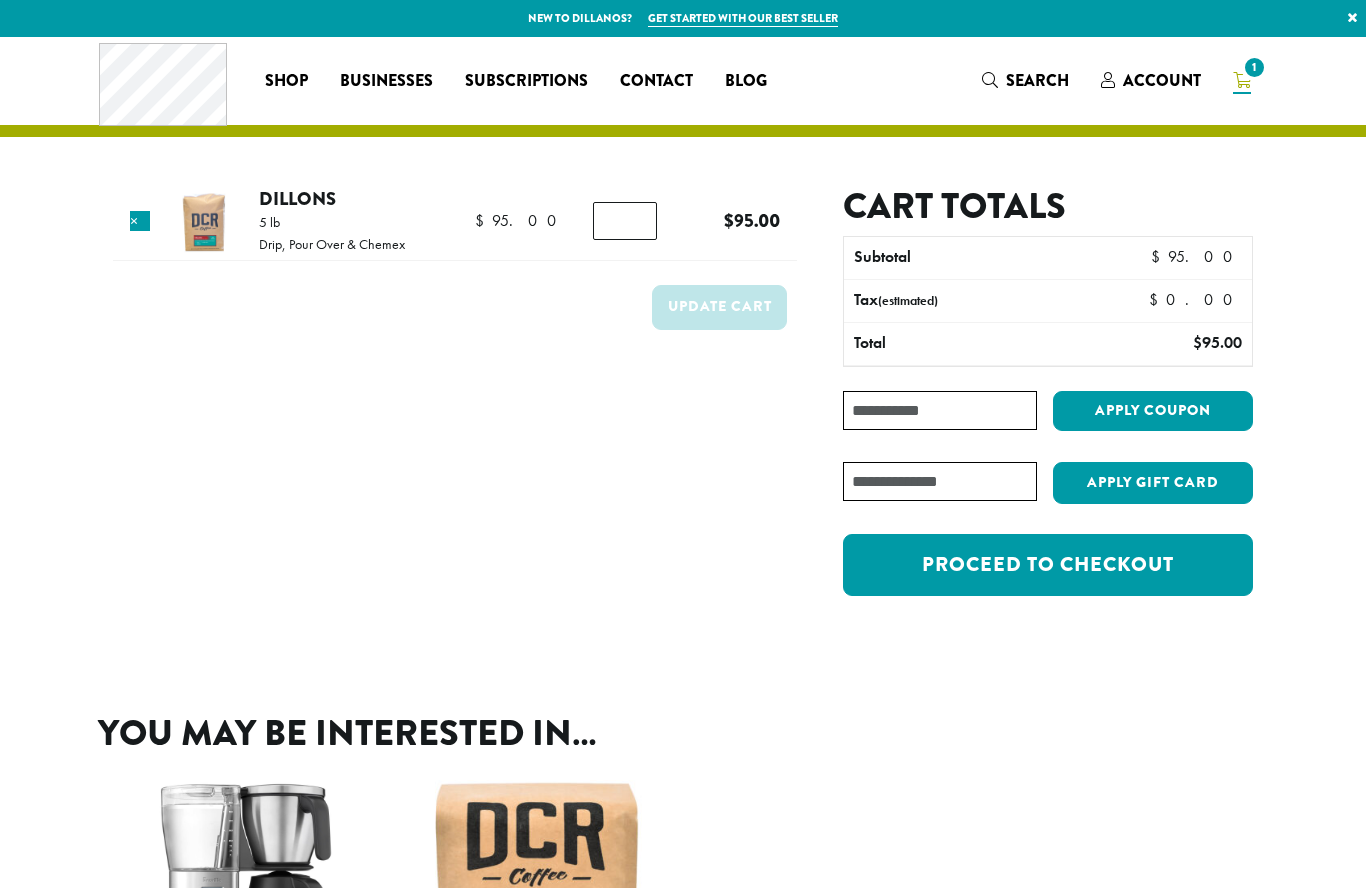scroll, scrollTop: 0, scrollLeft: 0, axis: both 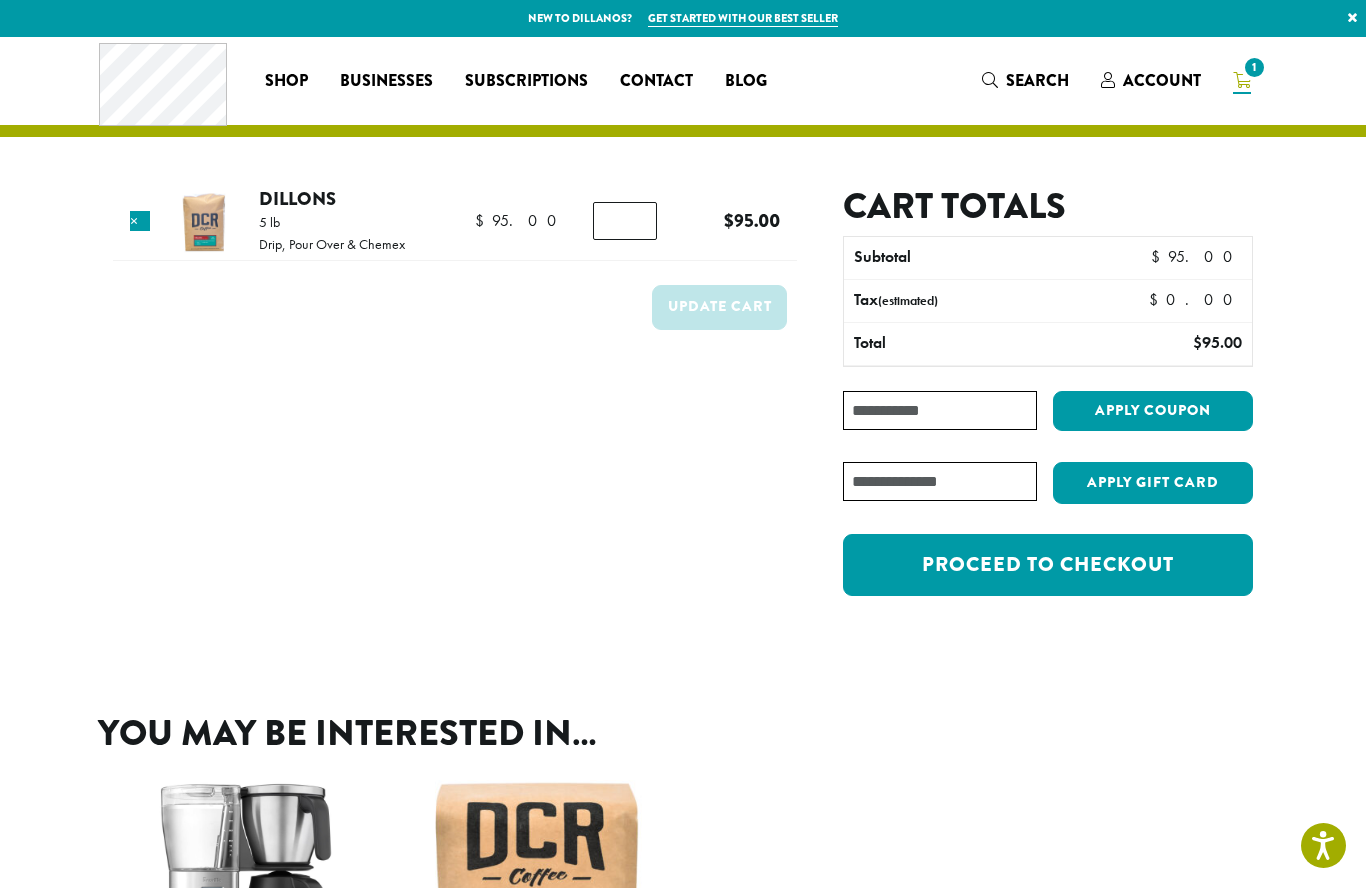 click on "Proceed to checkout" at bounding box center [1048, 565] 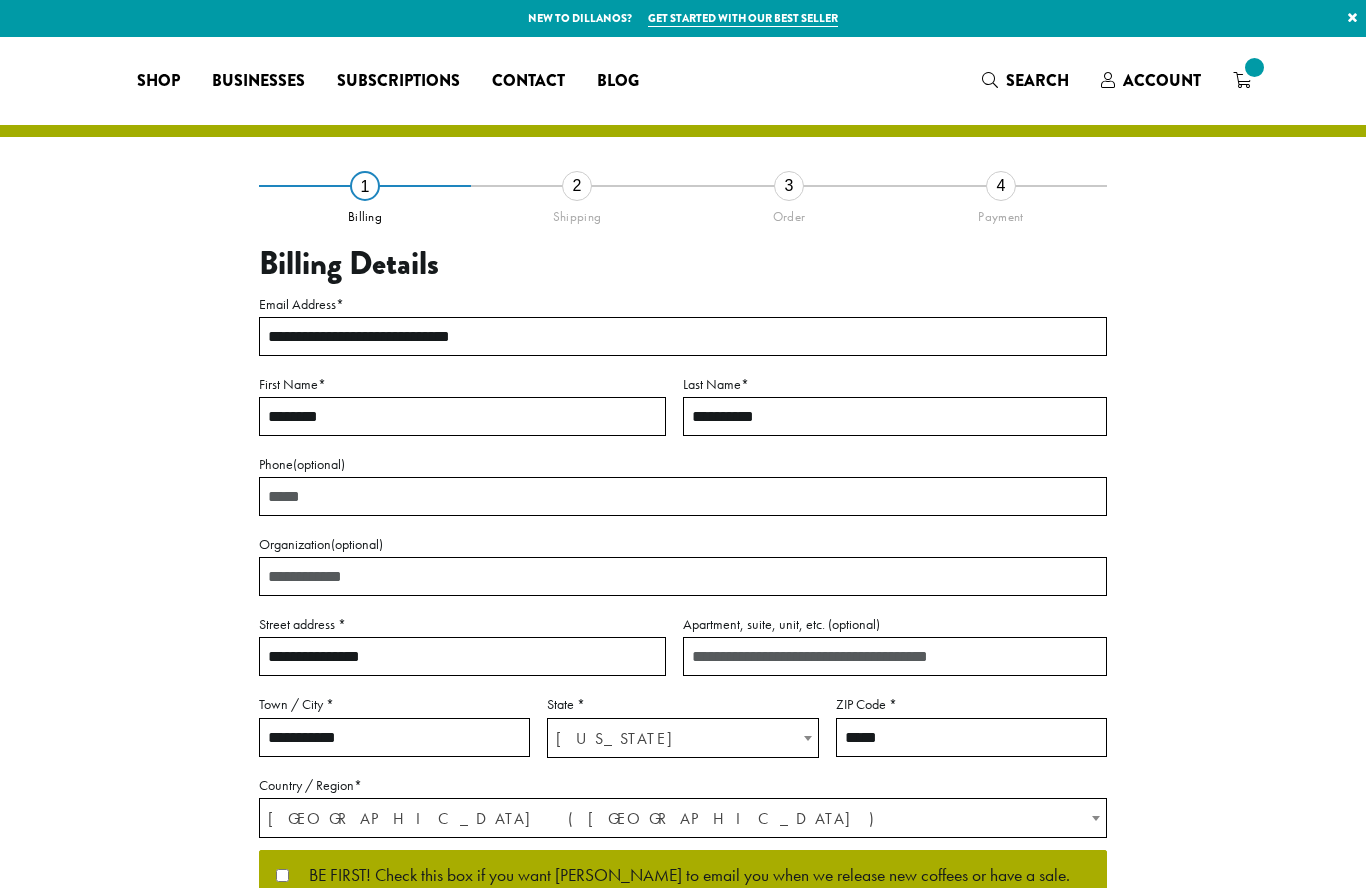 select on "**" 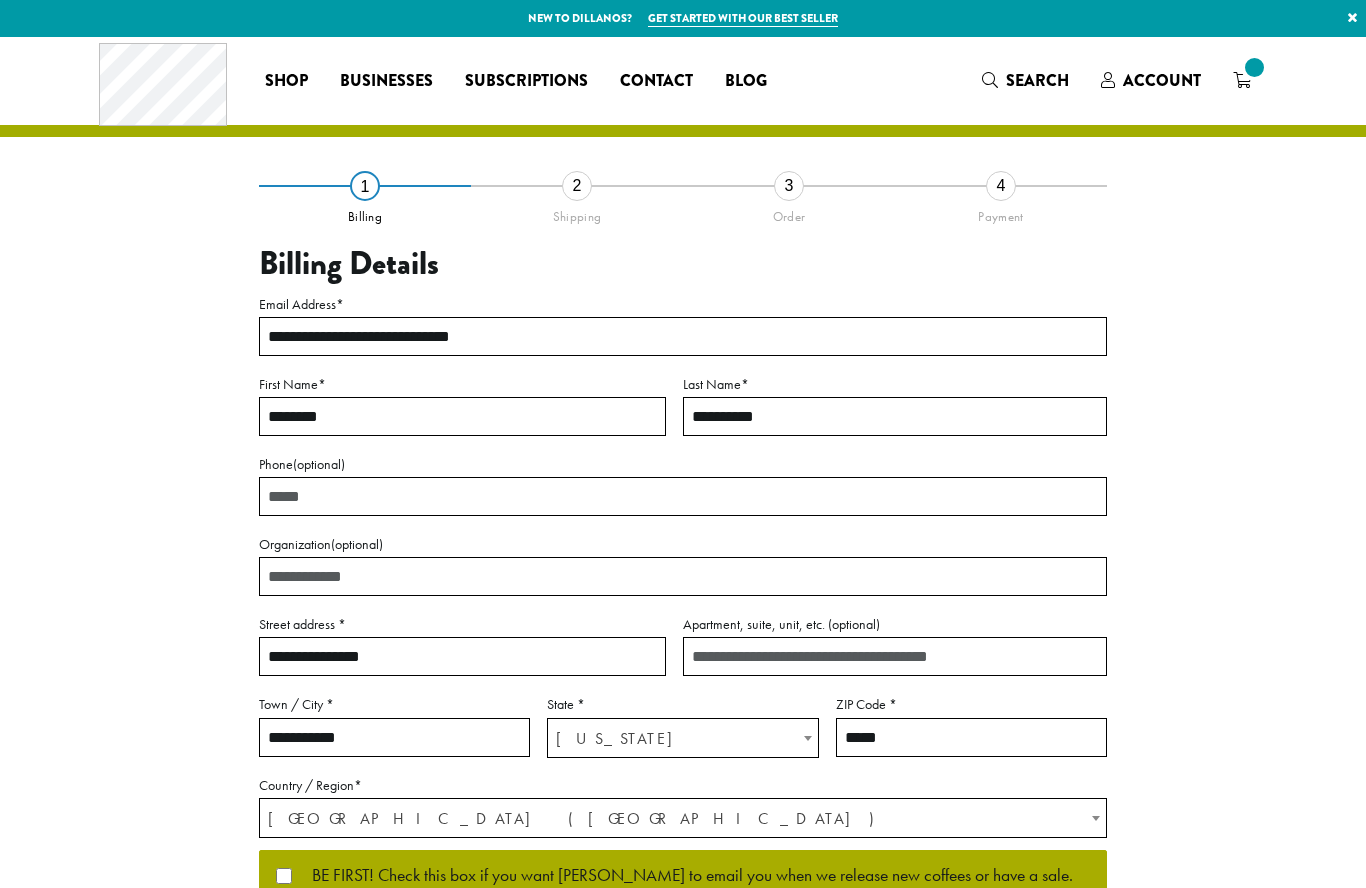 scroll, scrollTop: 0, scrollLeft: 0, axis: both 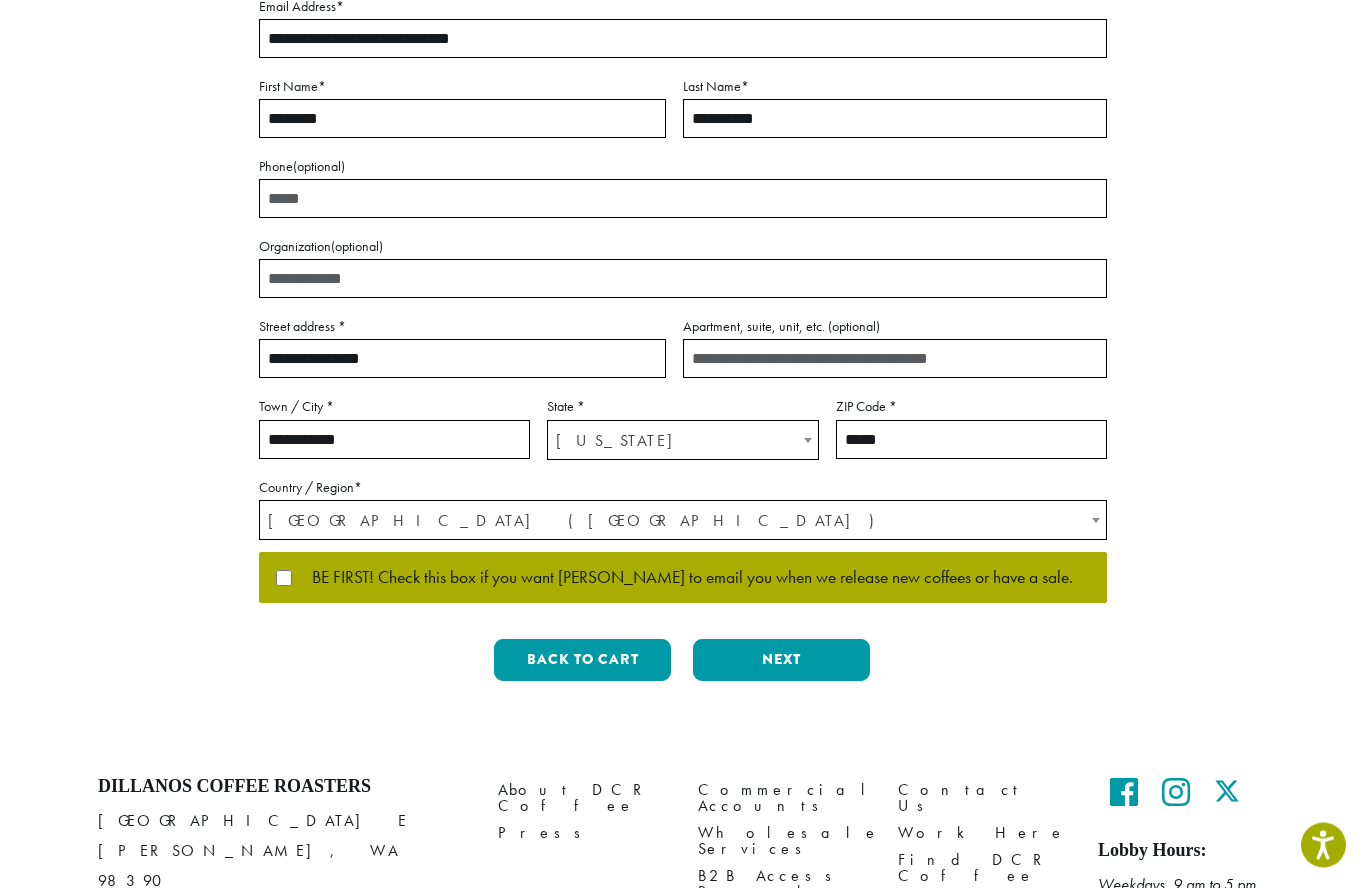 click on "Next" at bounding box center (781, 661) 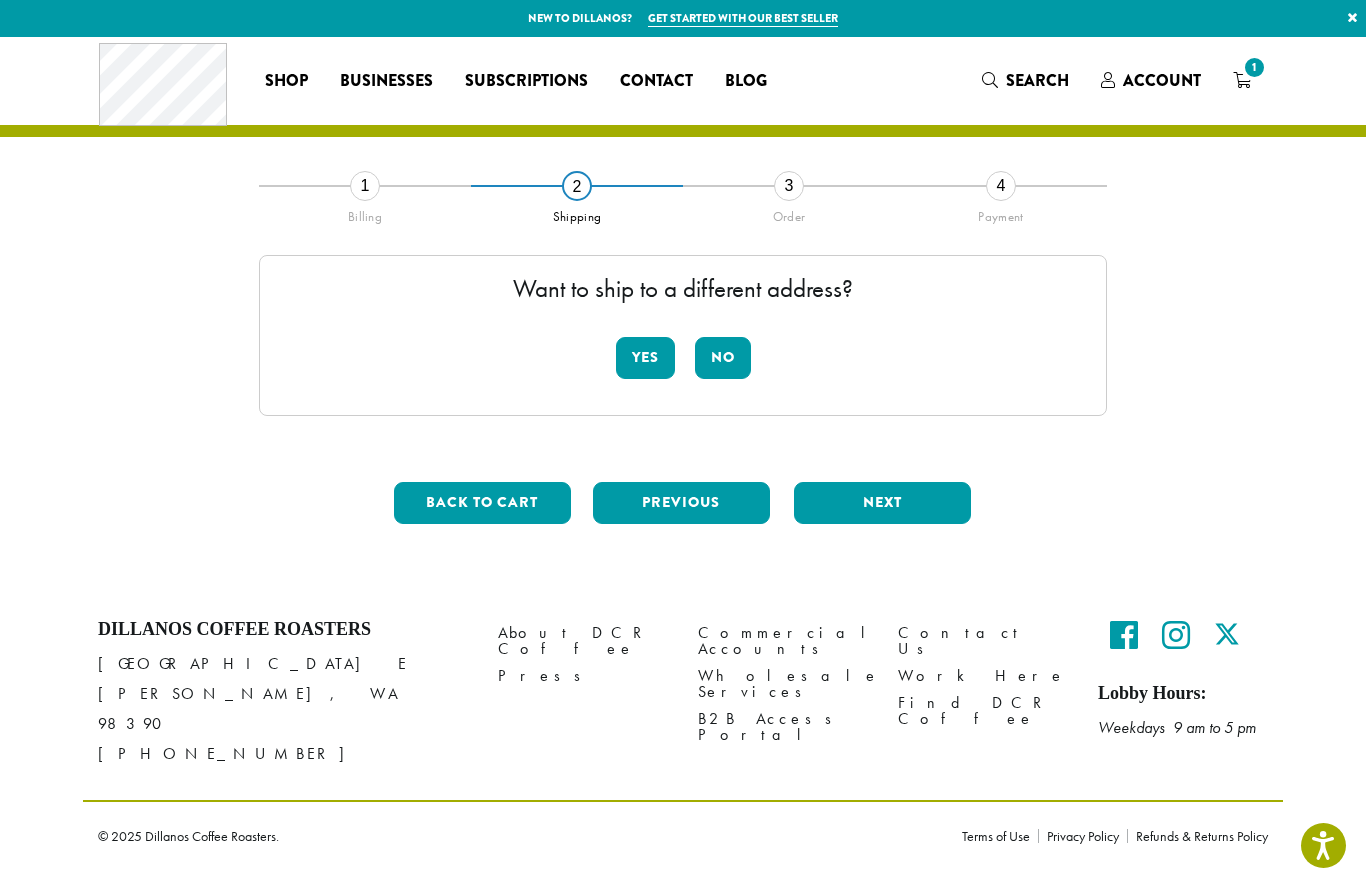 scroll, scrollTop: 0, scrollLeft: 0, axis: both 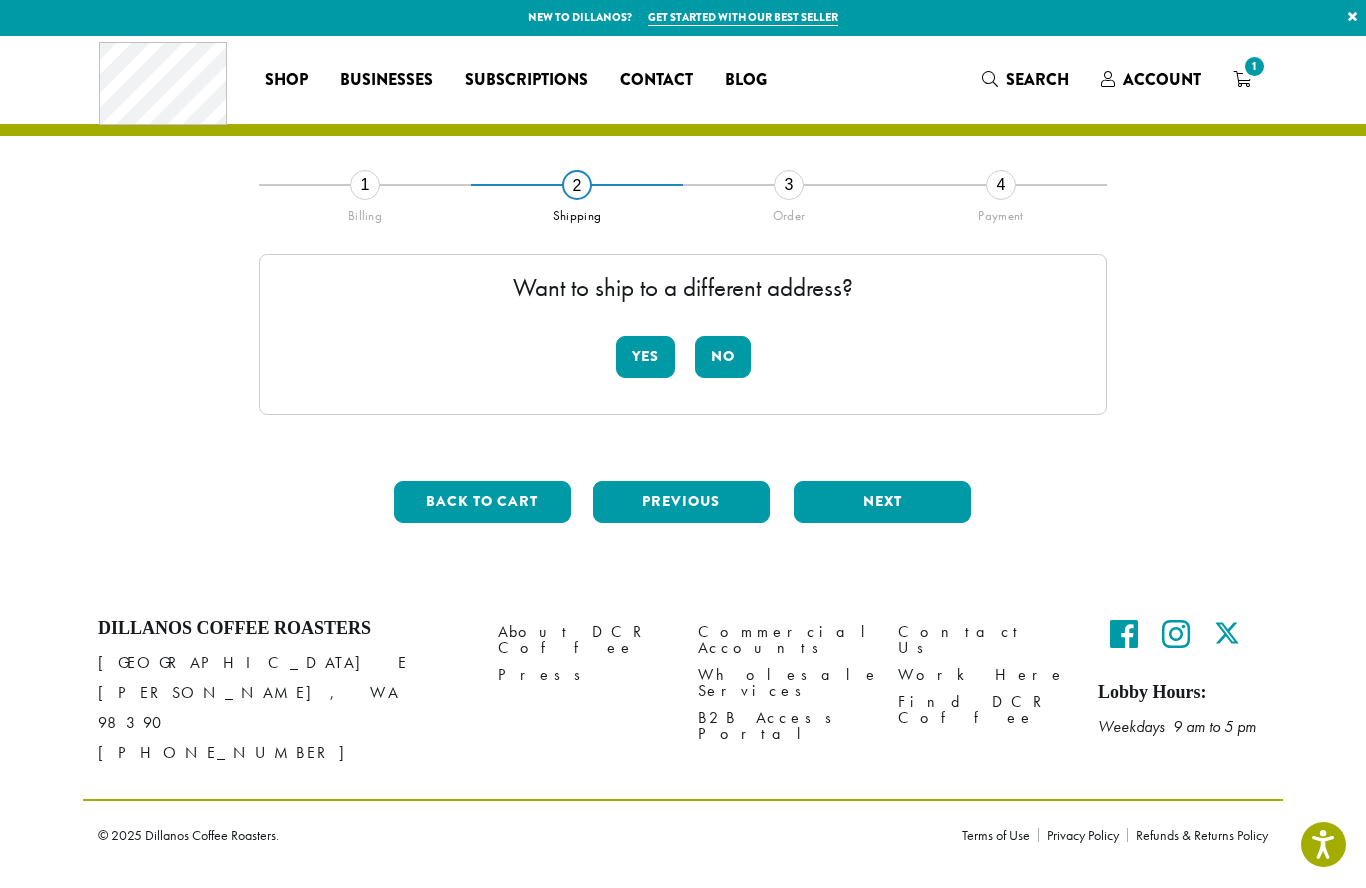 click on "Yes" at bounding box center (645, 358) 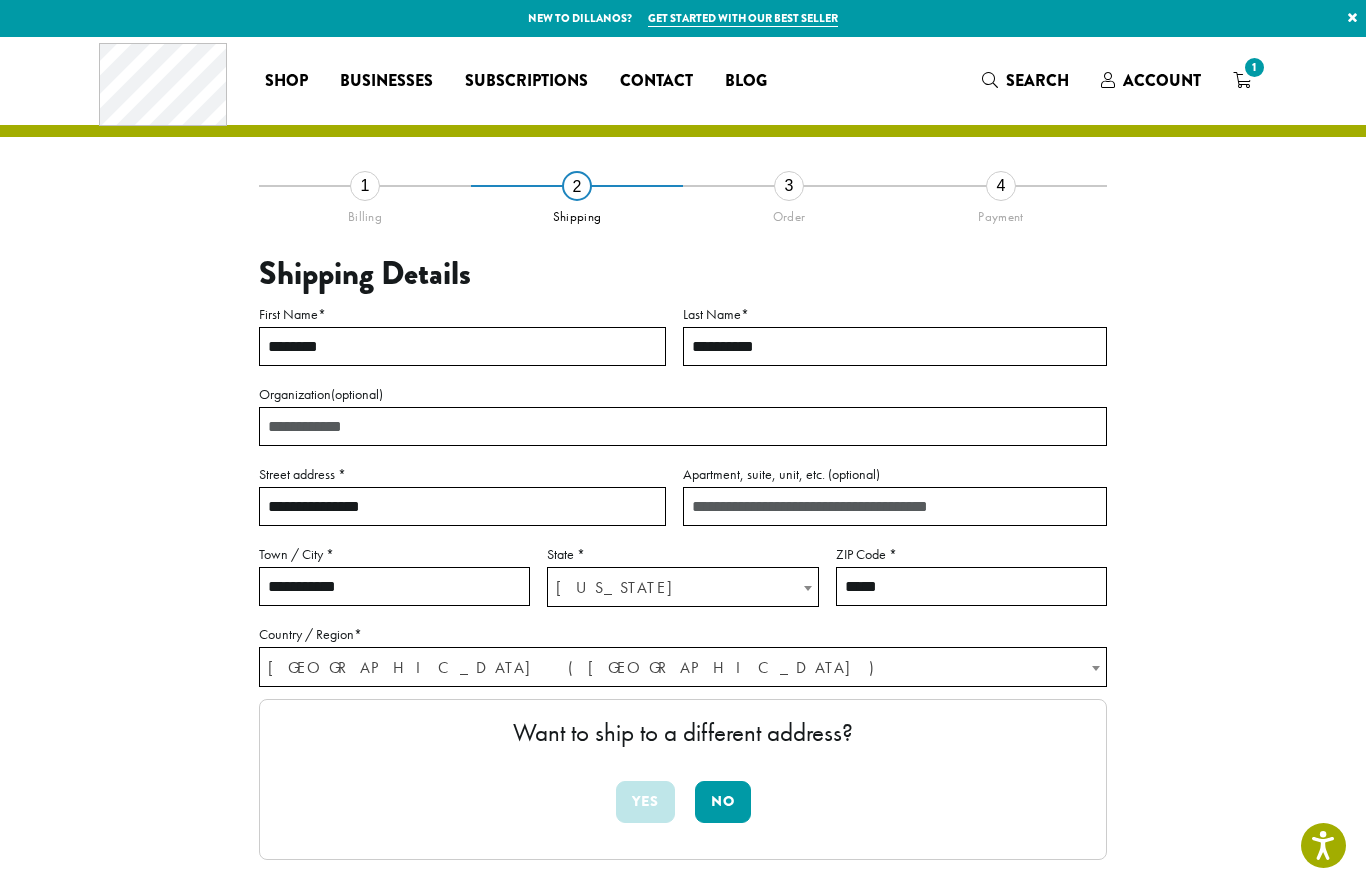 click on "********" at bounding box center [462, 346] 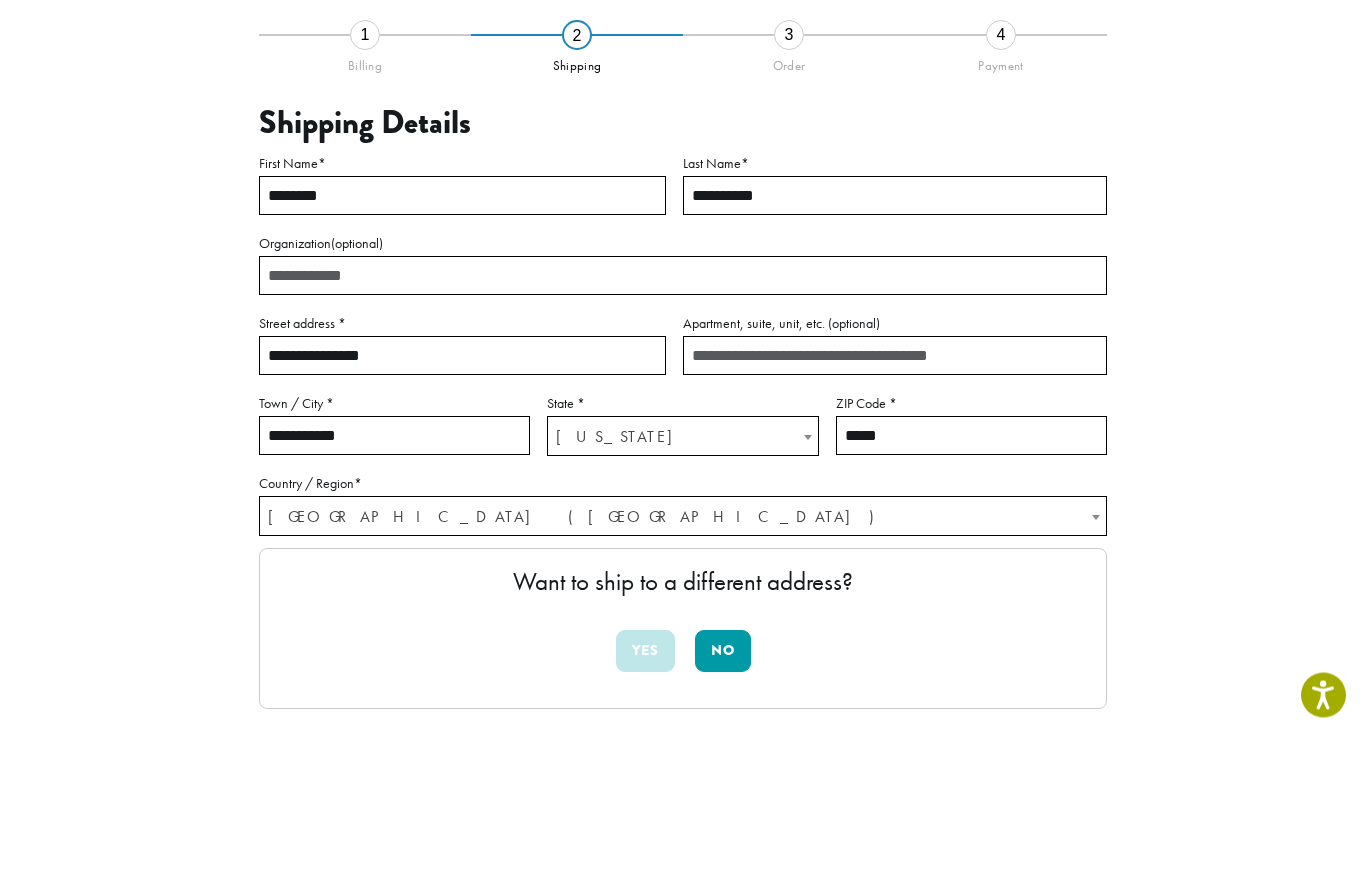 click on "********" at bounding box center [462, 346] 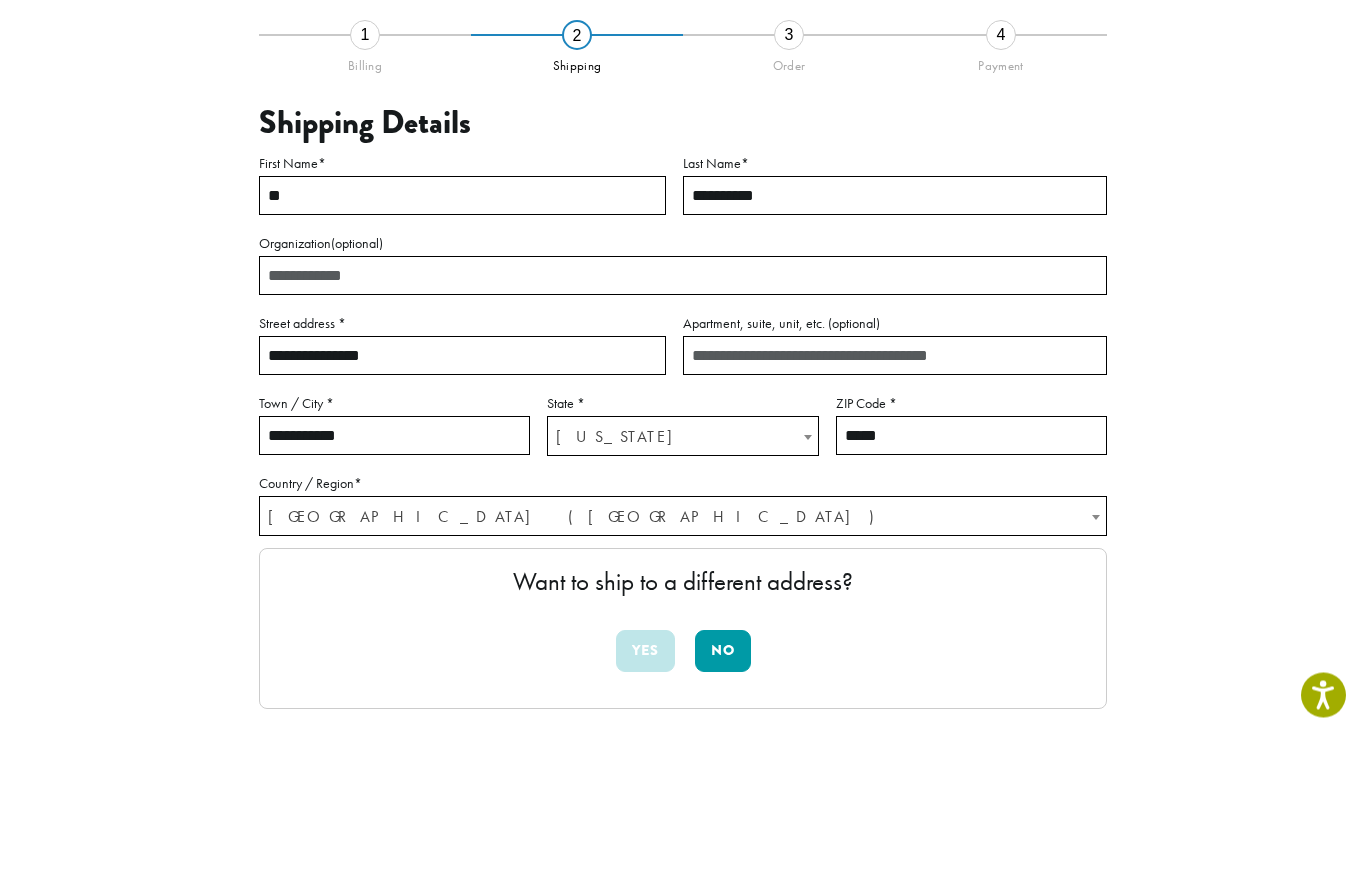 type on "*" 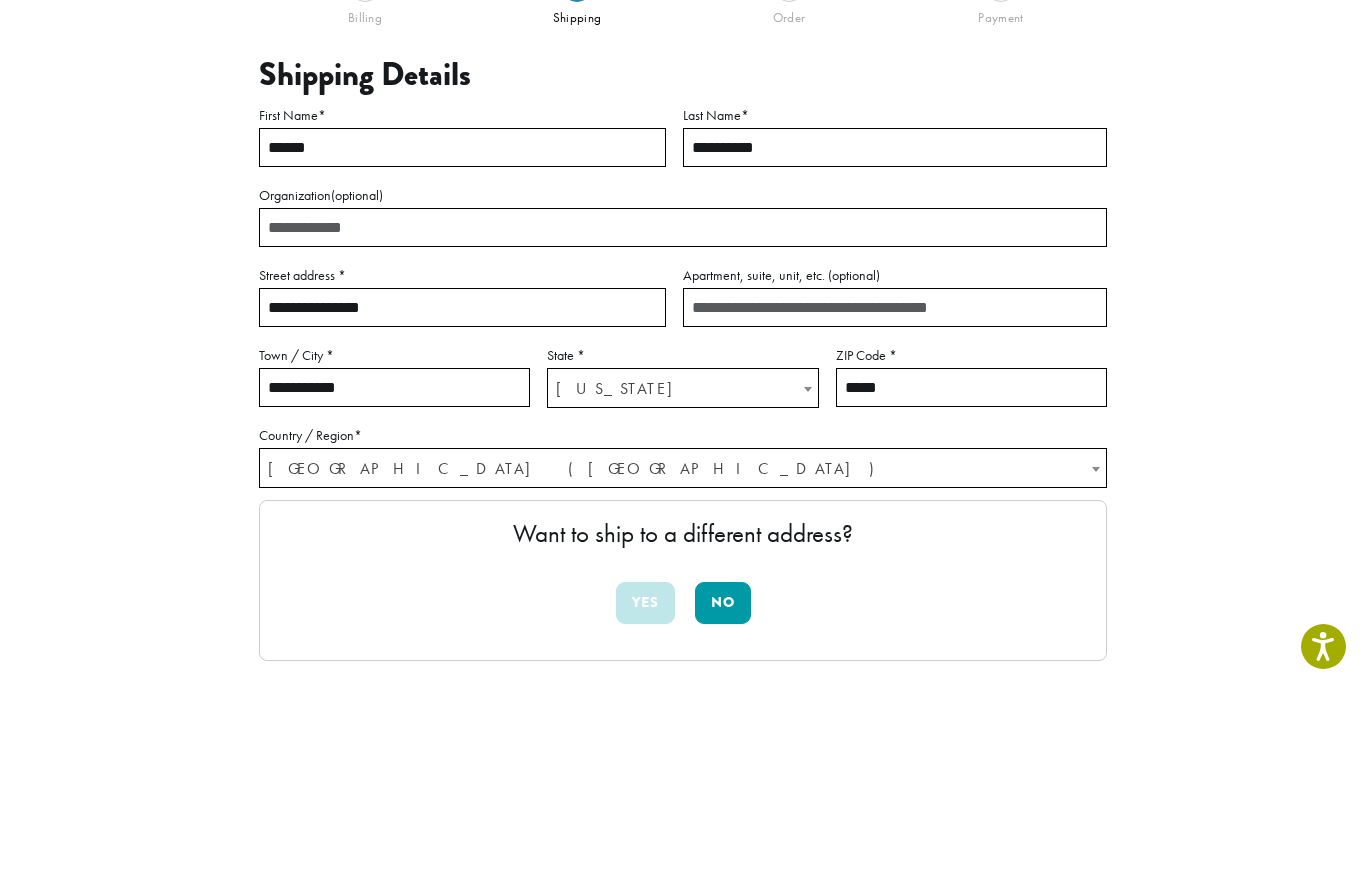 type on "******" 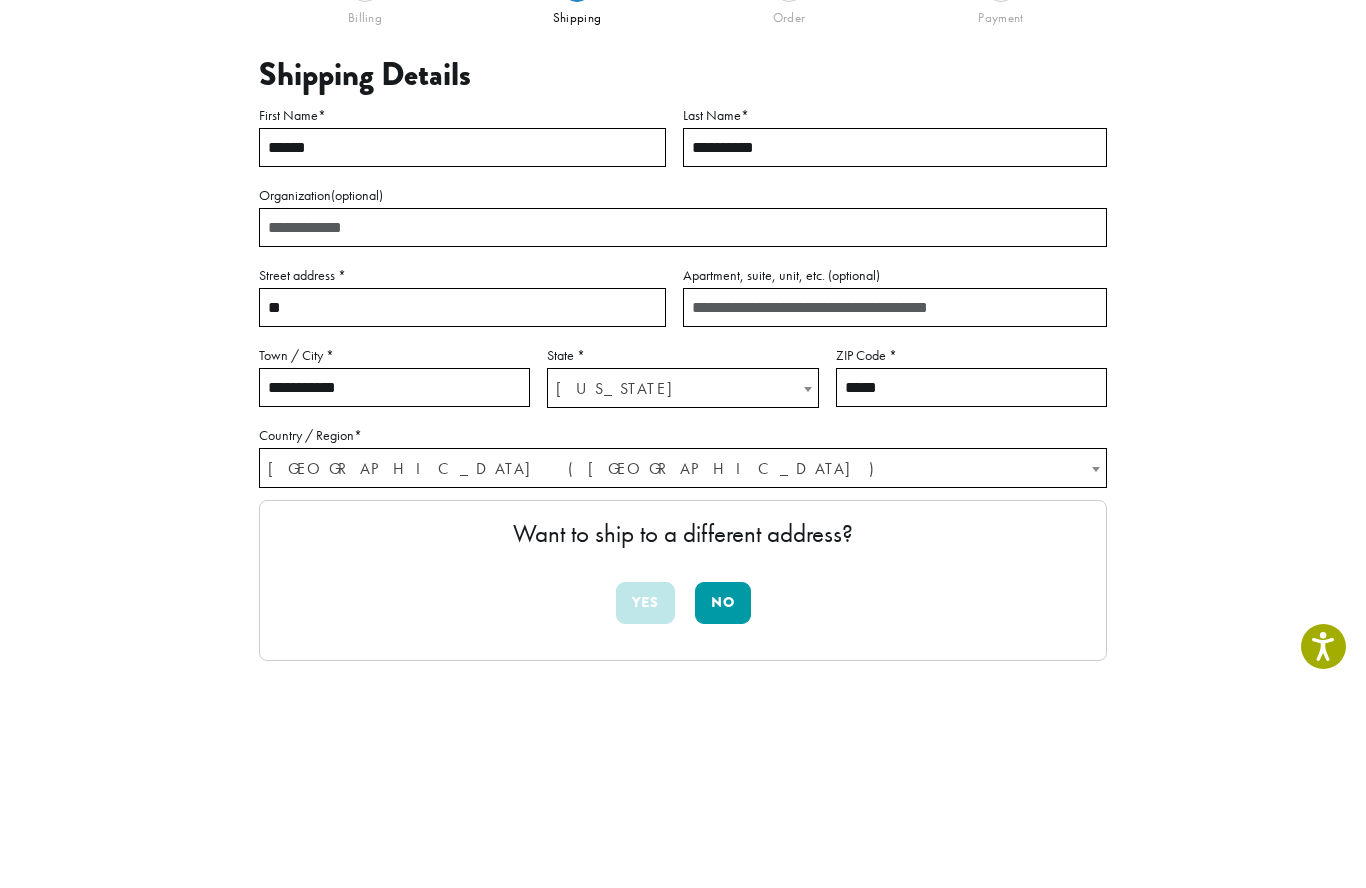 type on "*" 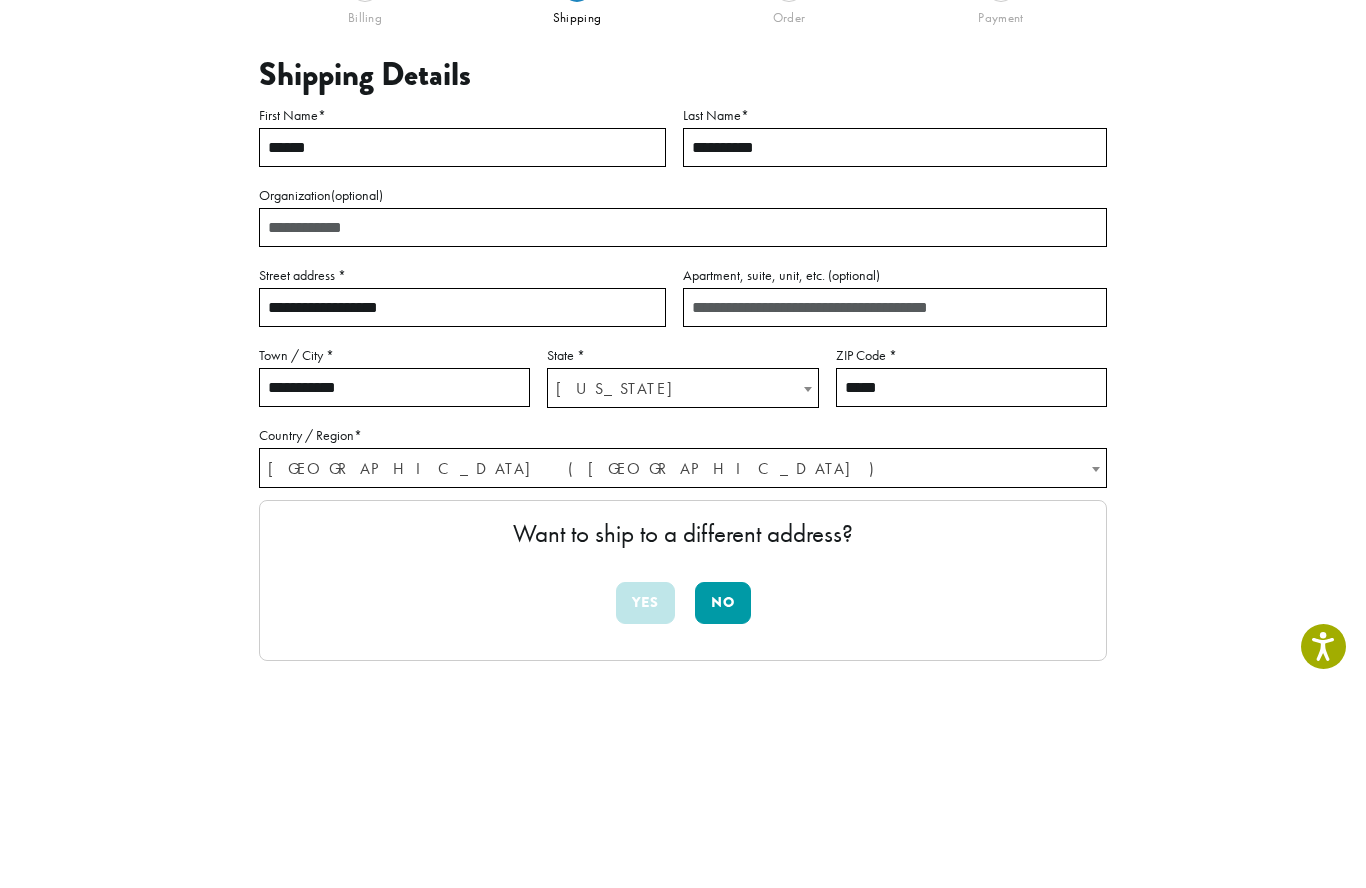 type on "**********" 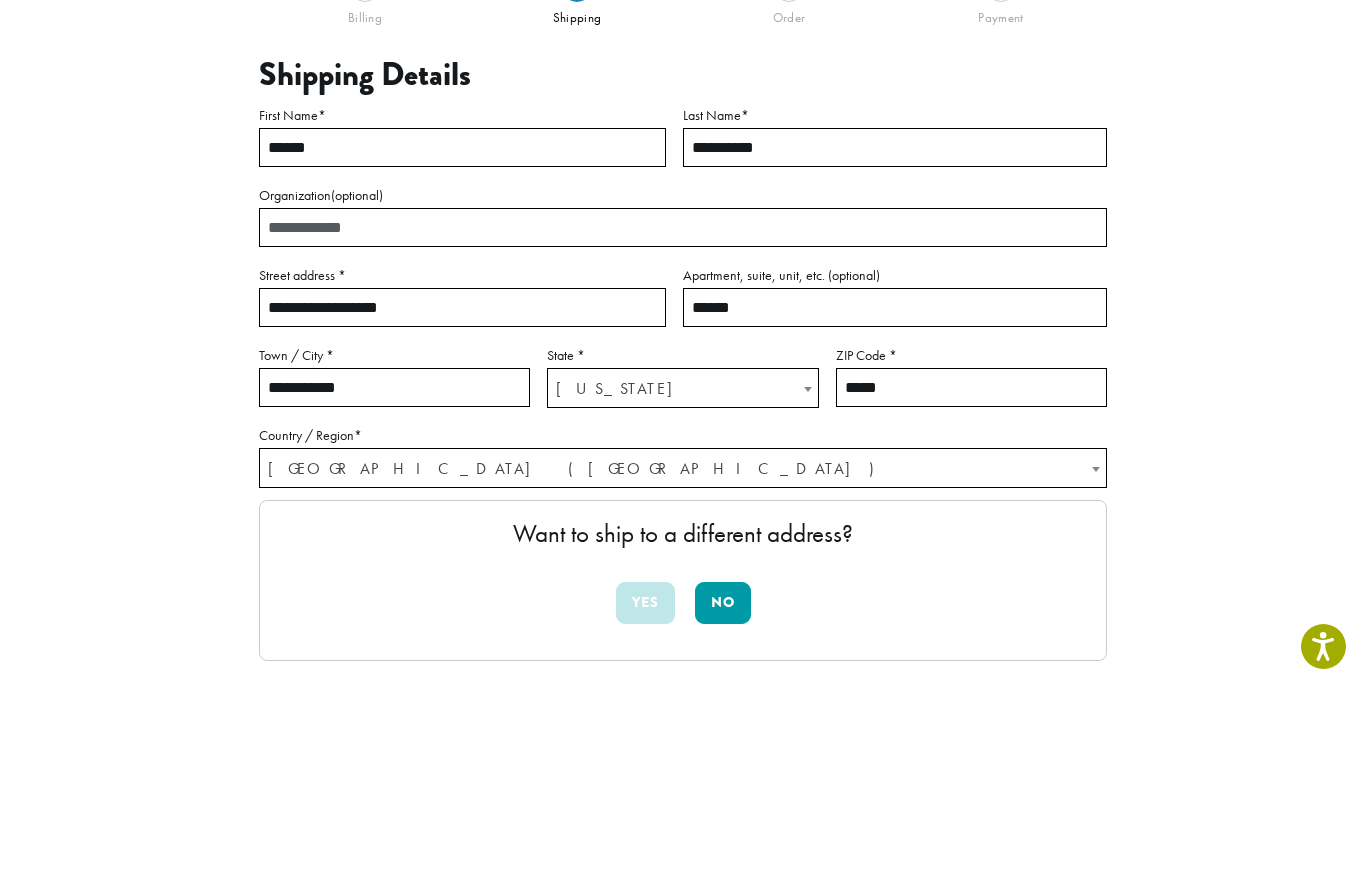 type on "******" 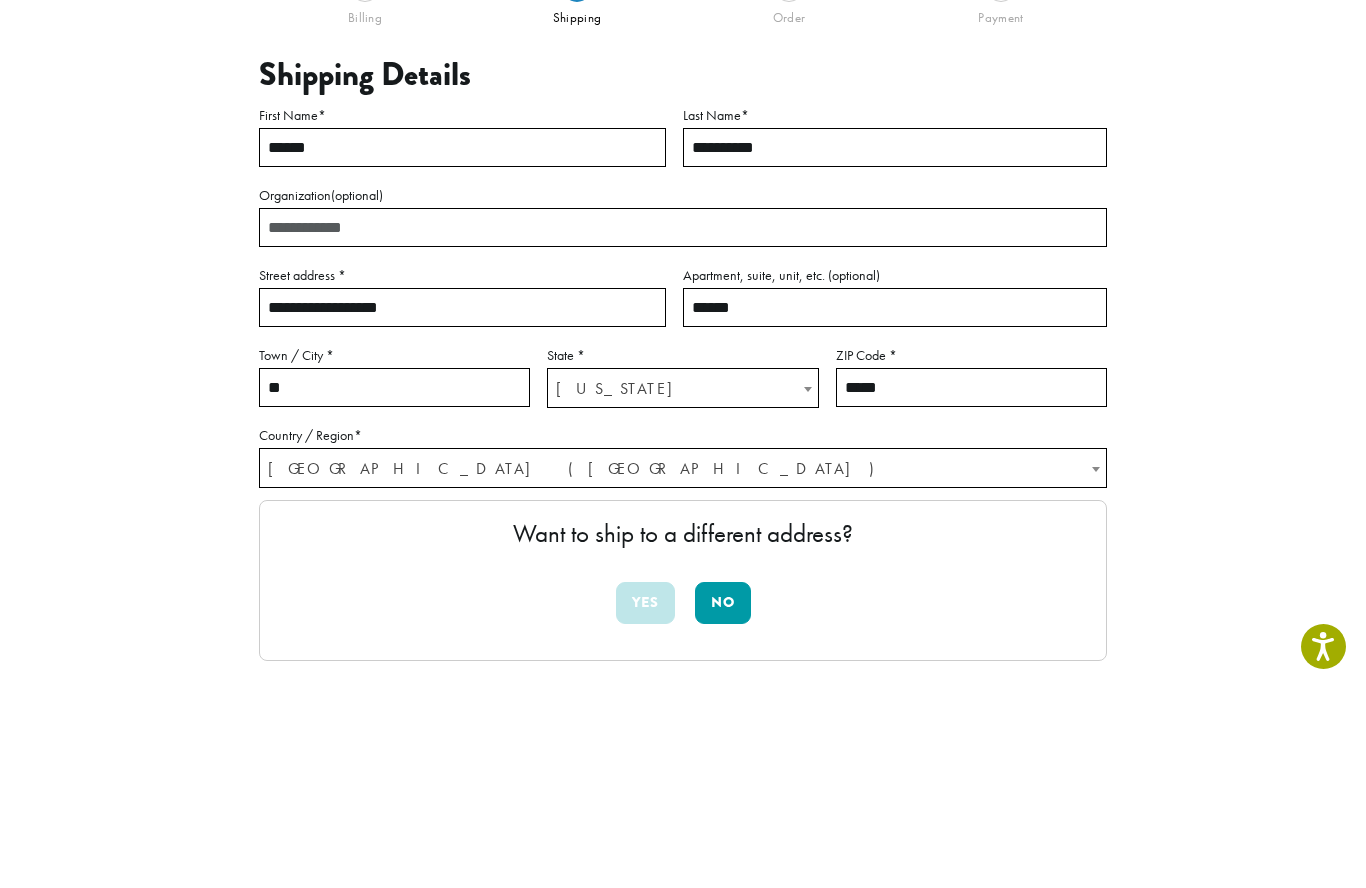 type on "*" 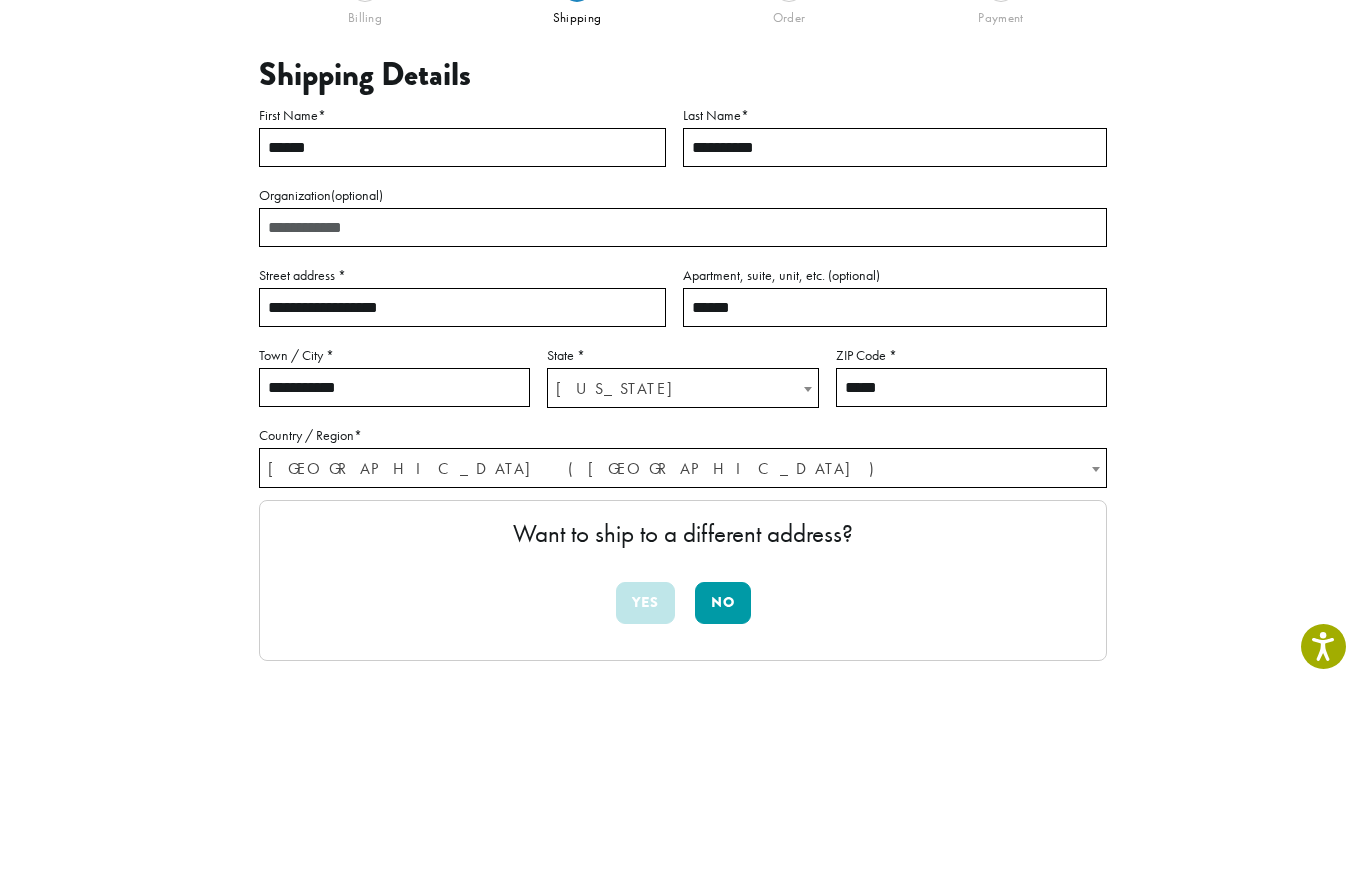 type on "**********" 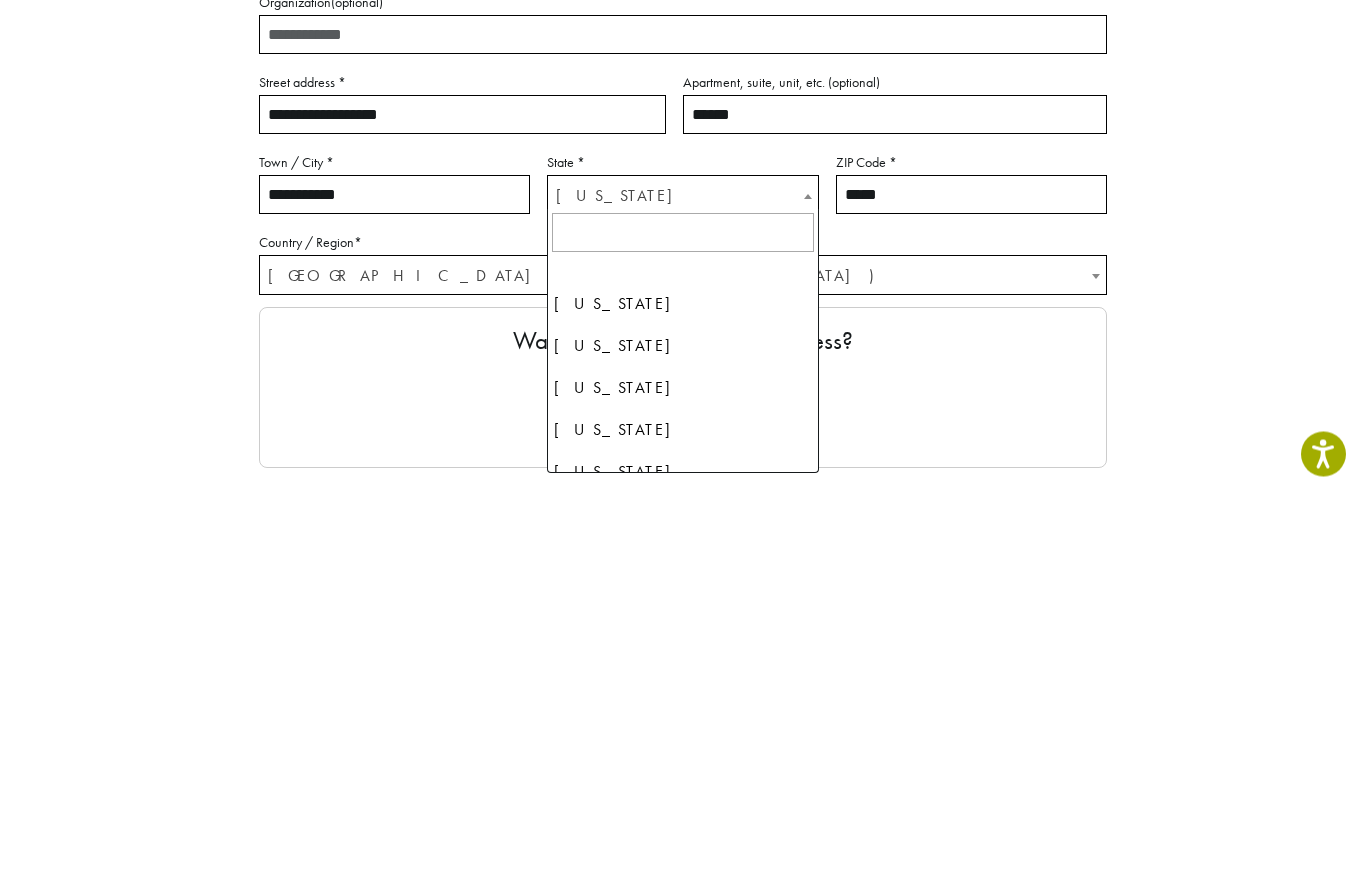 scroll, scrollTop: 1385, scrollLeft: 0, axis: vertical 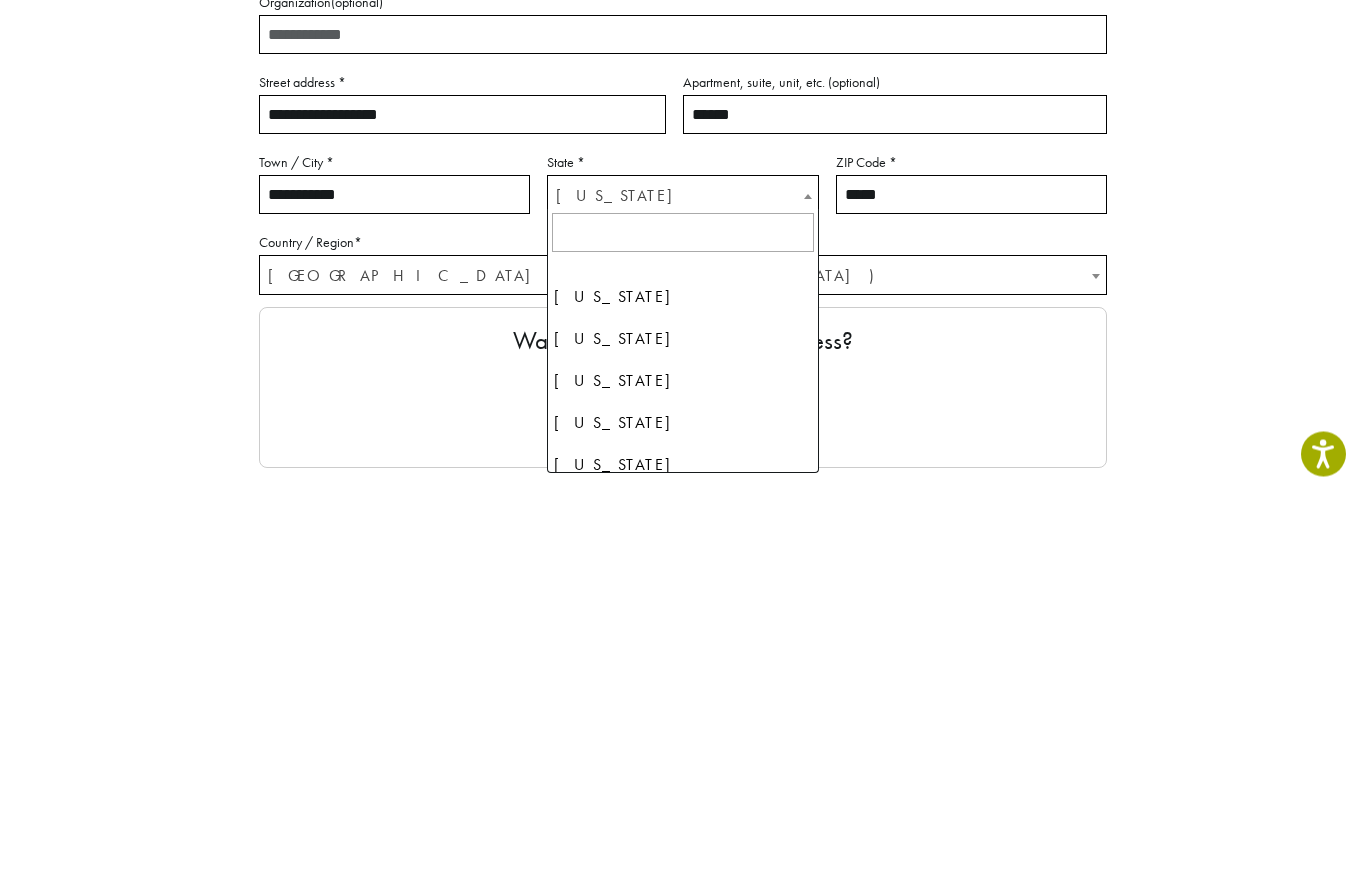 select on "**" 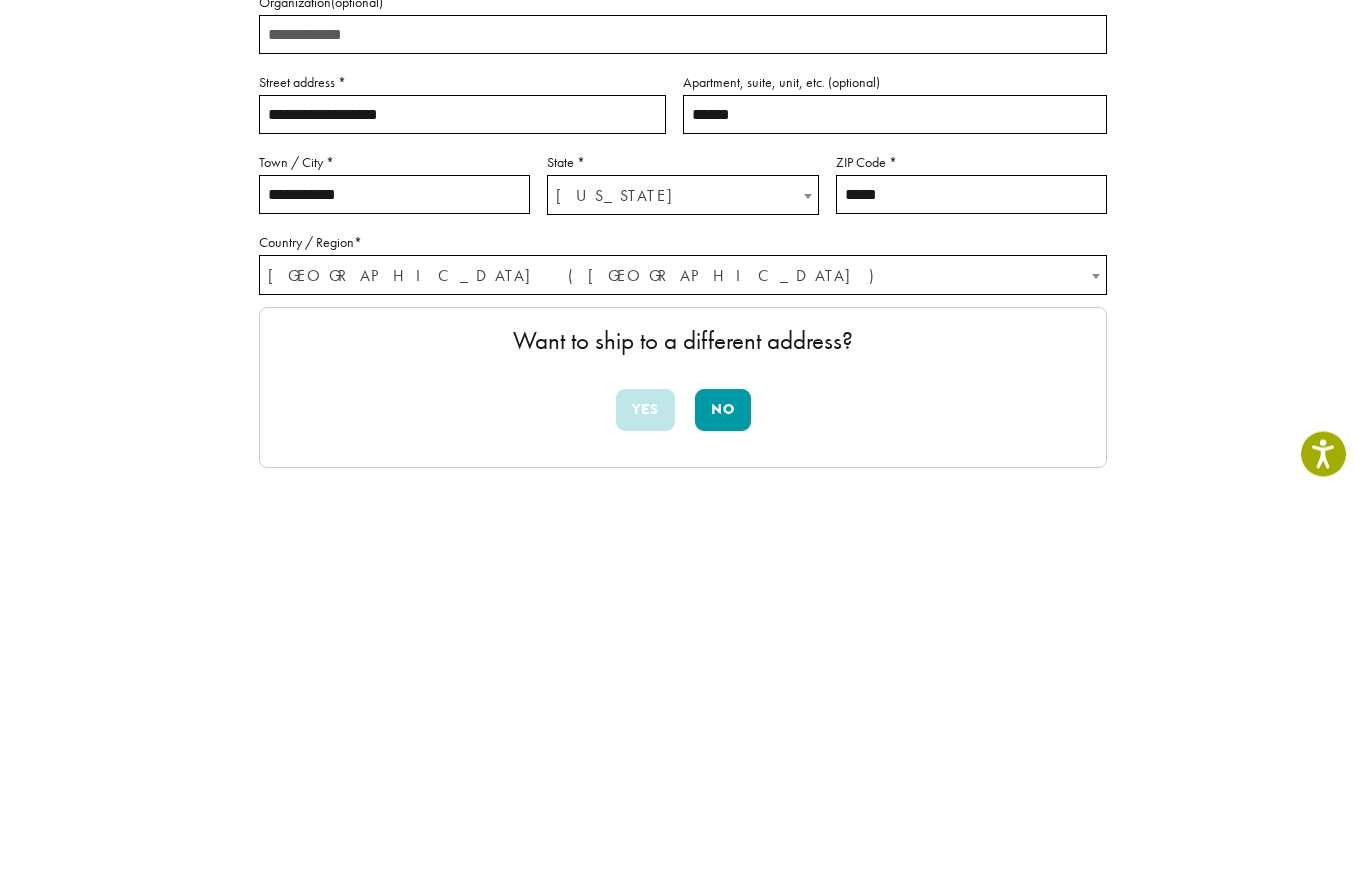 scroll, scrollTop: 320, scrollLeft: 0, axis: vertical 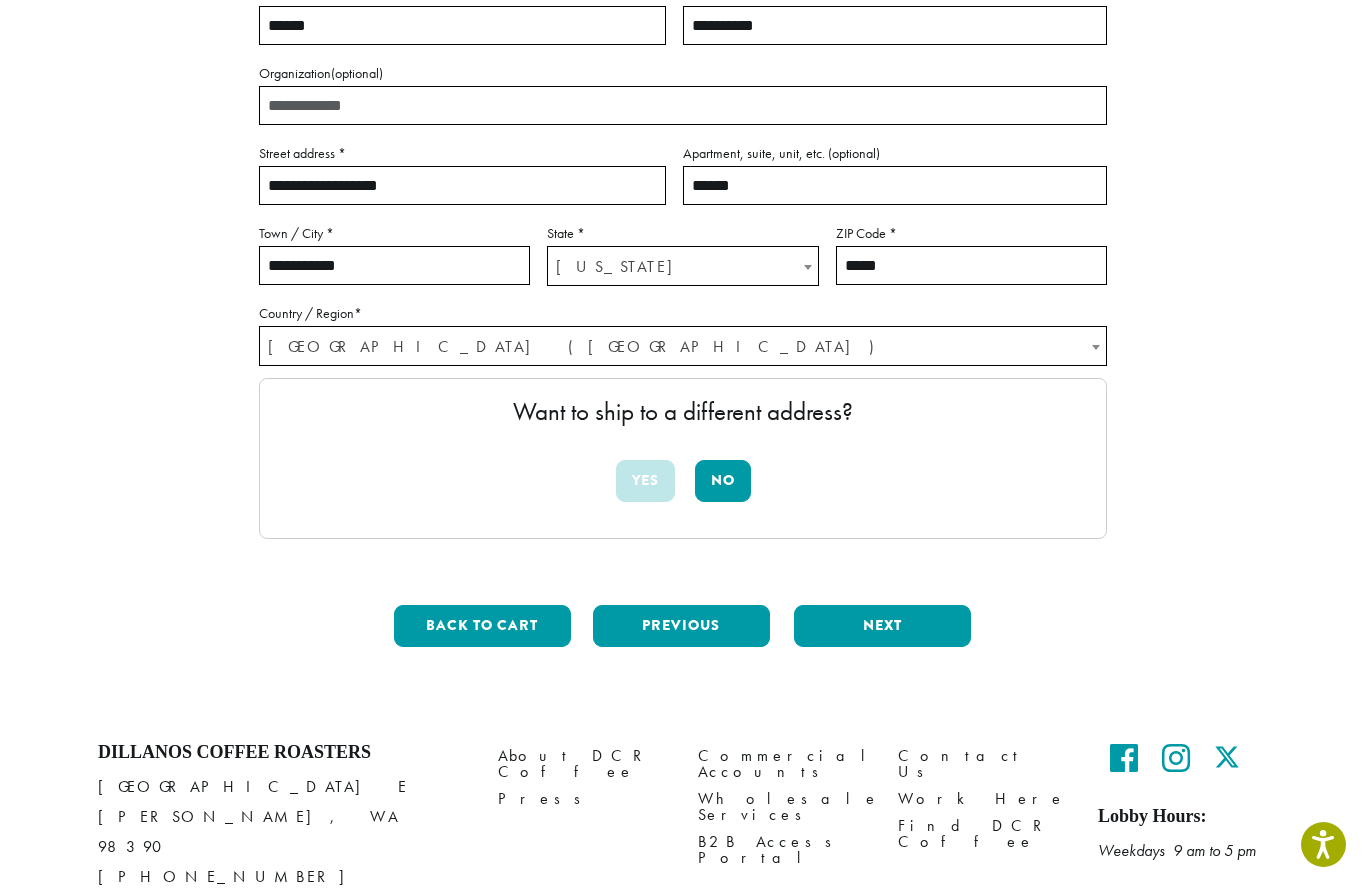 click on "*****" at bounding box center [971, 266] 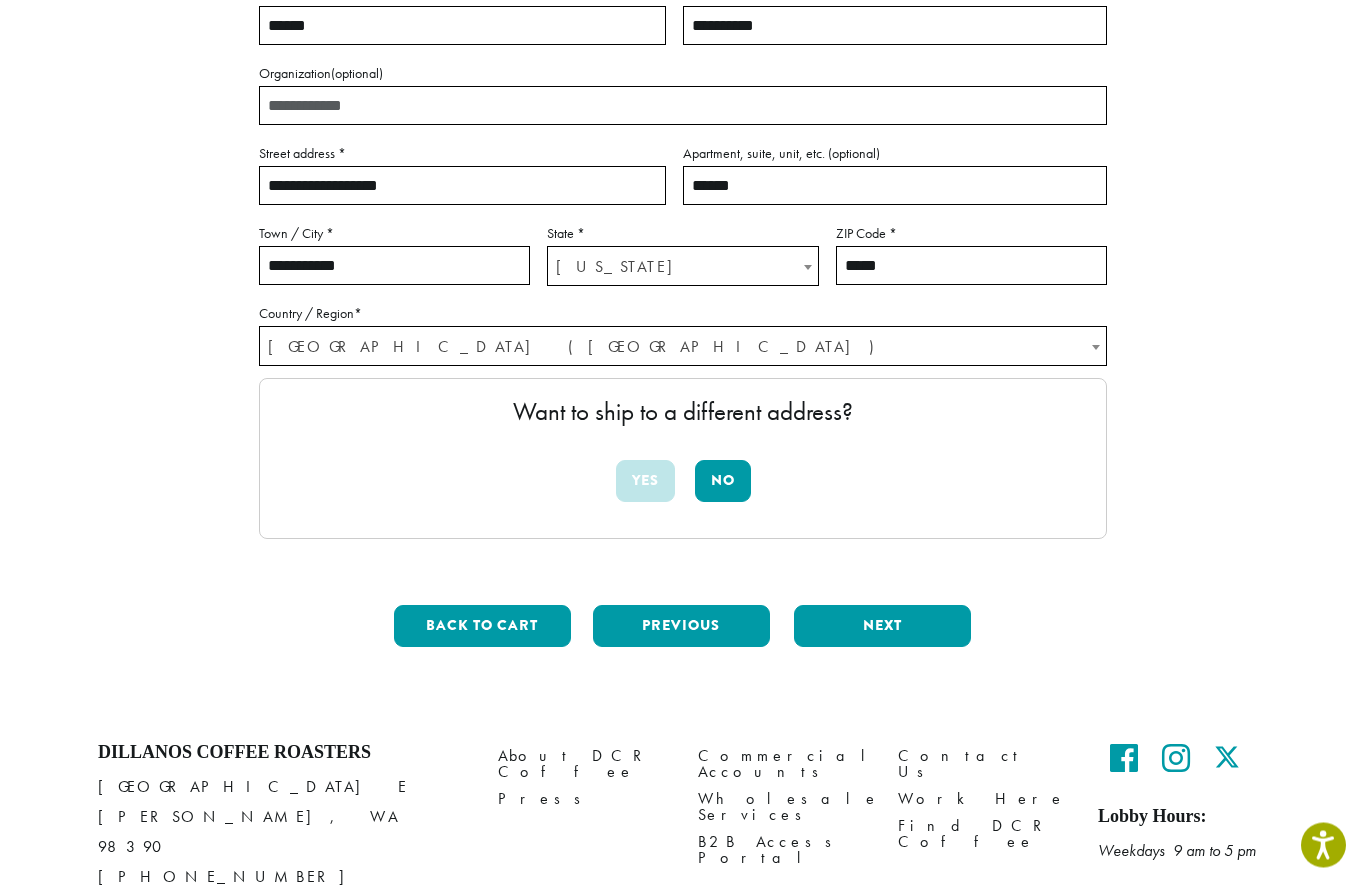 click on "*****" at bounding box center (971, 266) 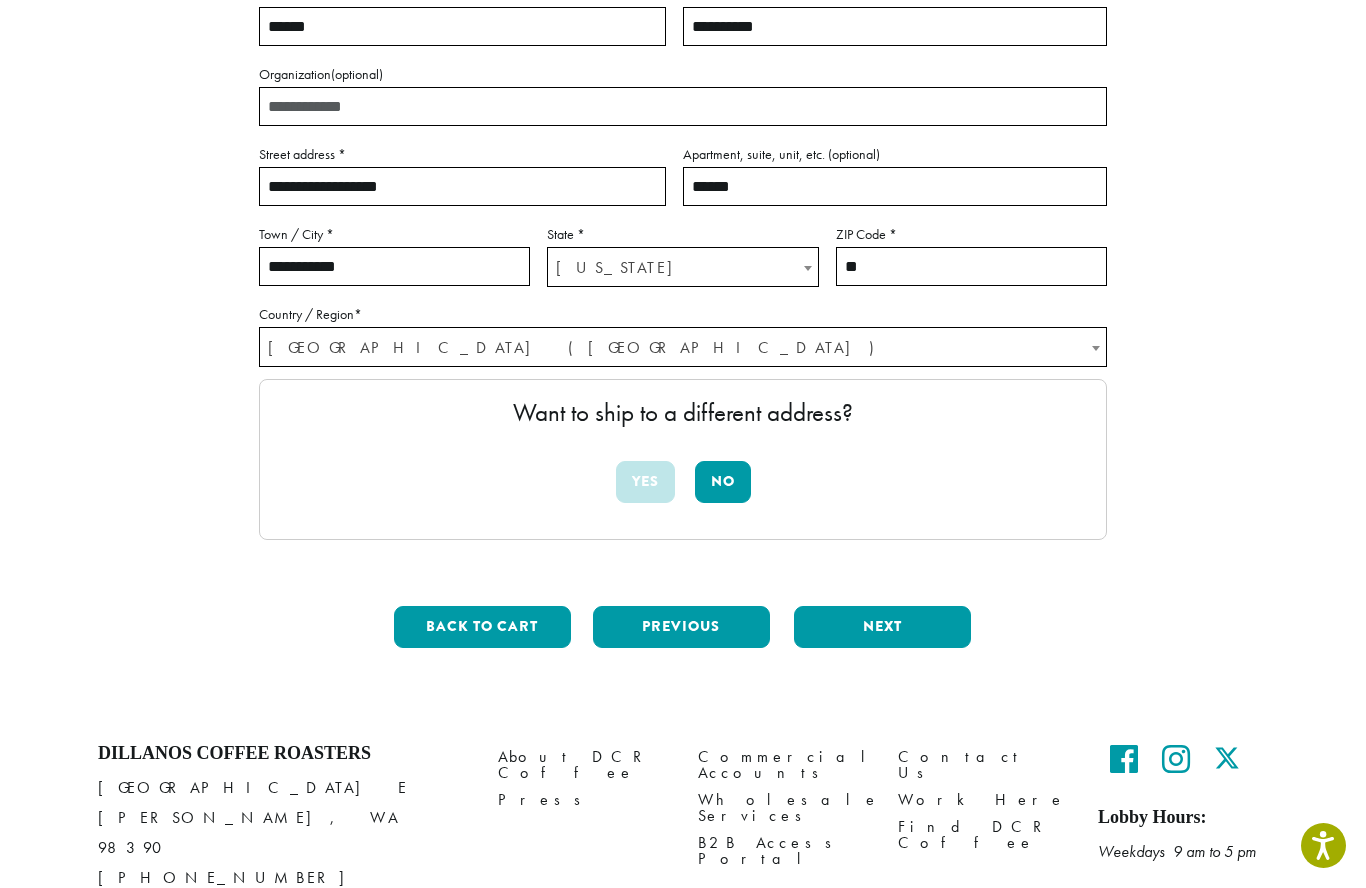 type on "*" 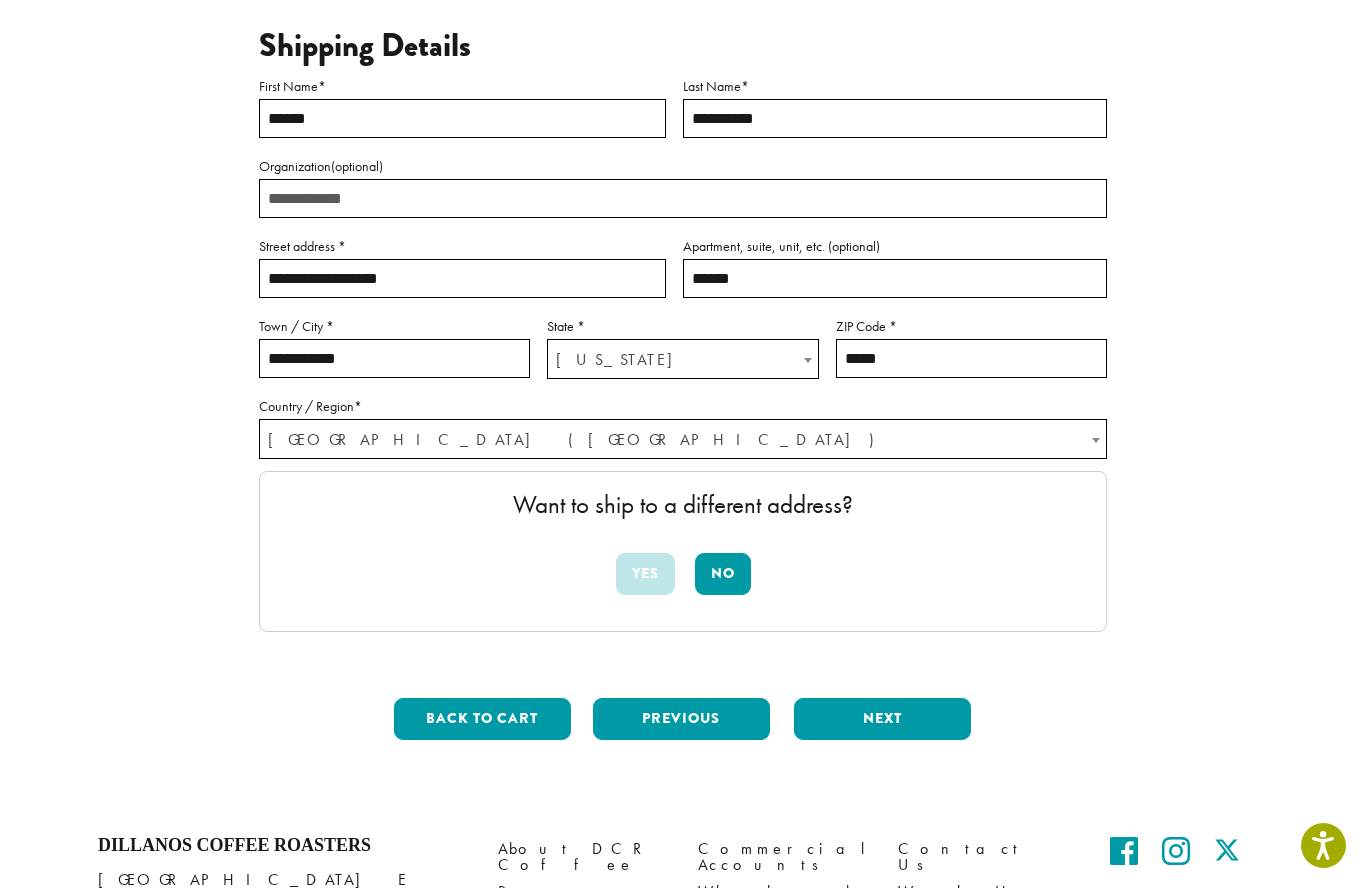 scroll, scrollTop: 218, scrollLeft: 0, axis: vertical 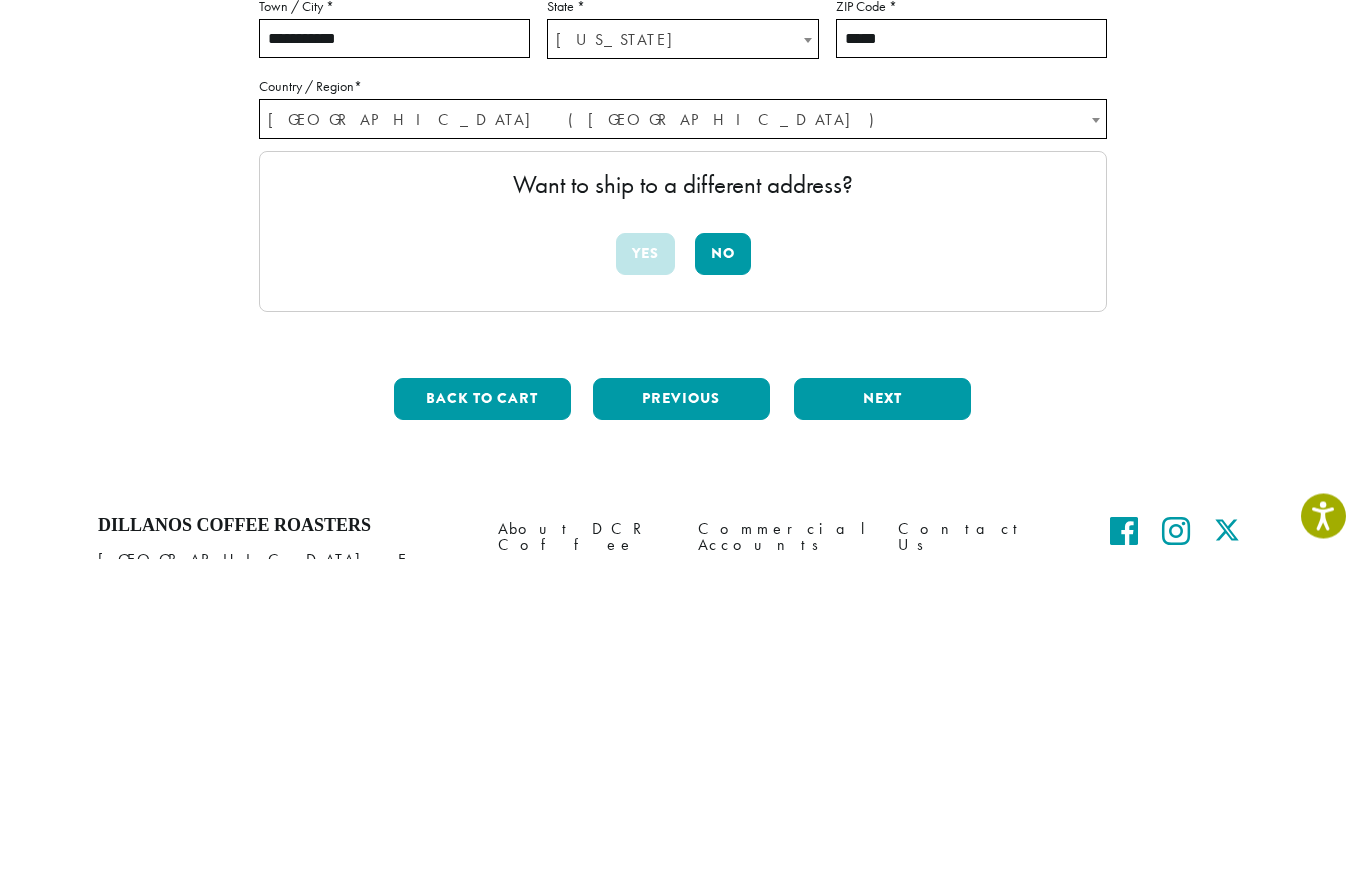 type on "*****" 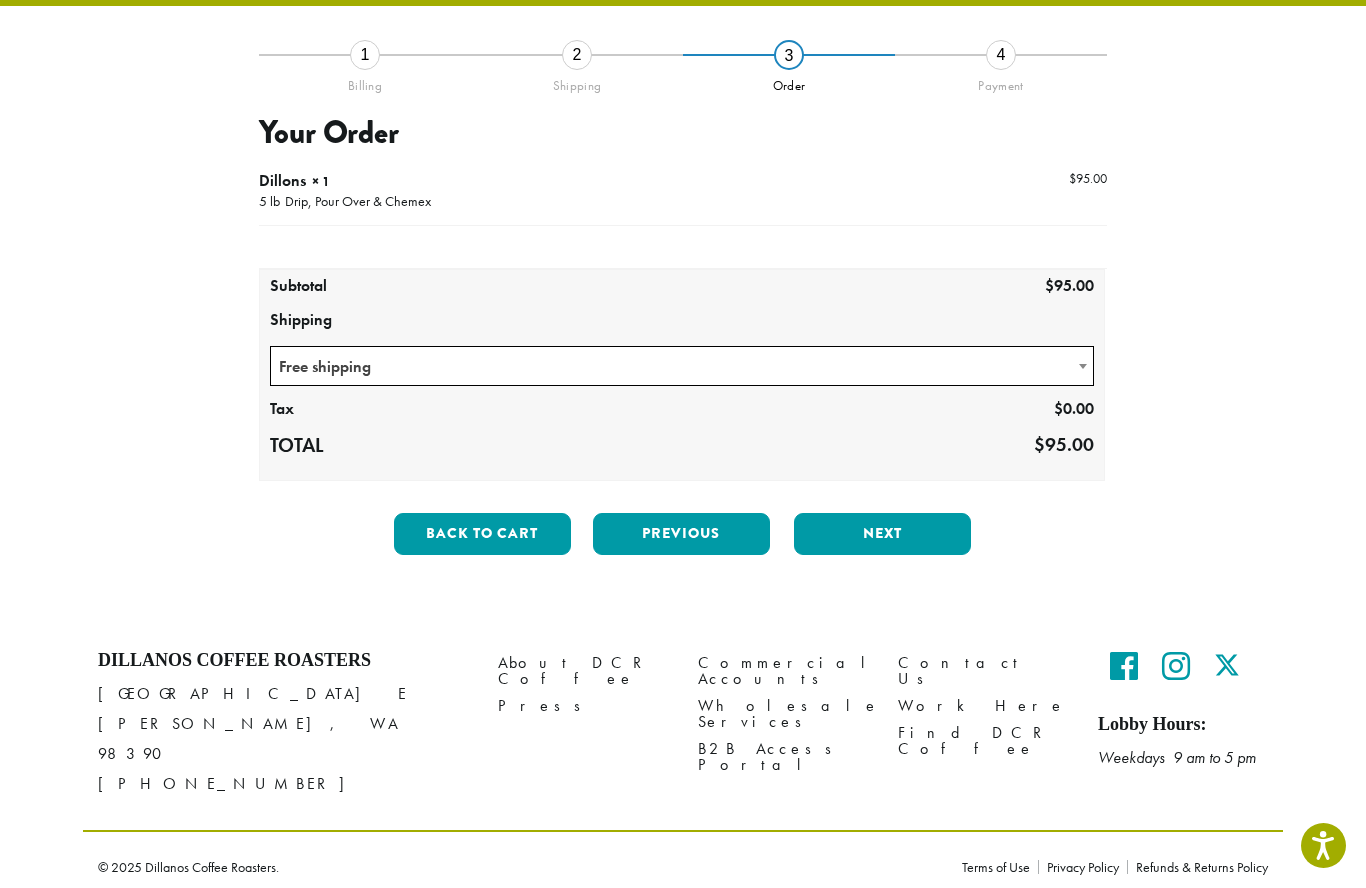 scroll, scrollTop: 38, scrollLeft: 0, axis: vertical 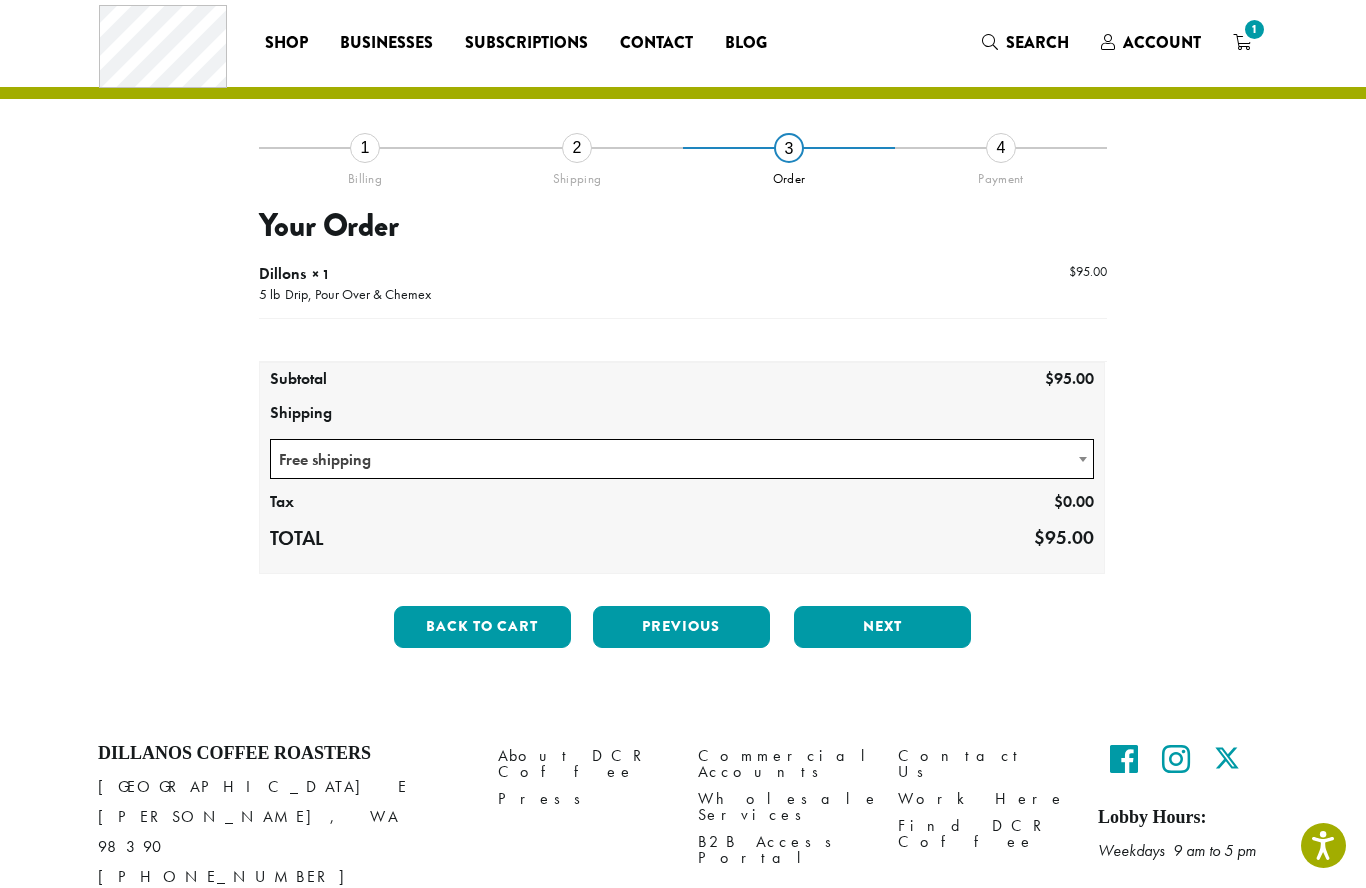 click on "Next" at bounding box center (882, 627) 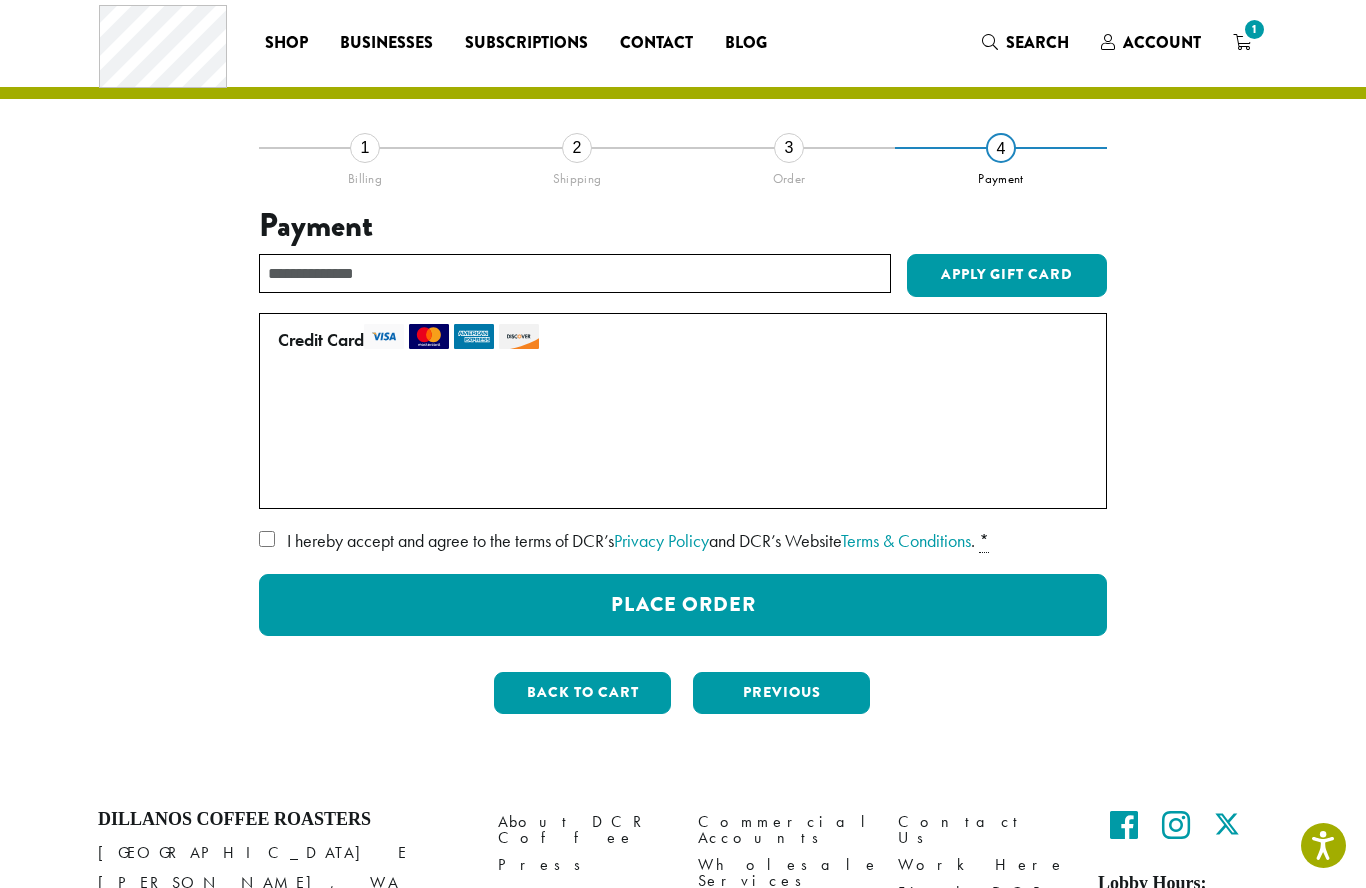 click on "Place Order" at bounding box center (683, 605) 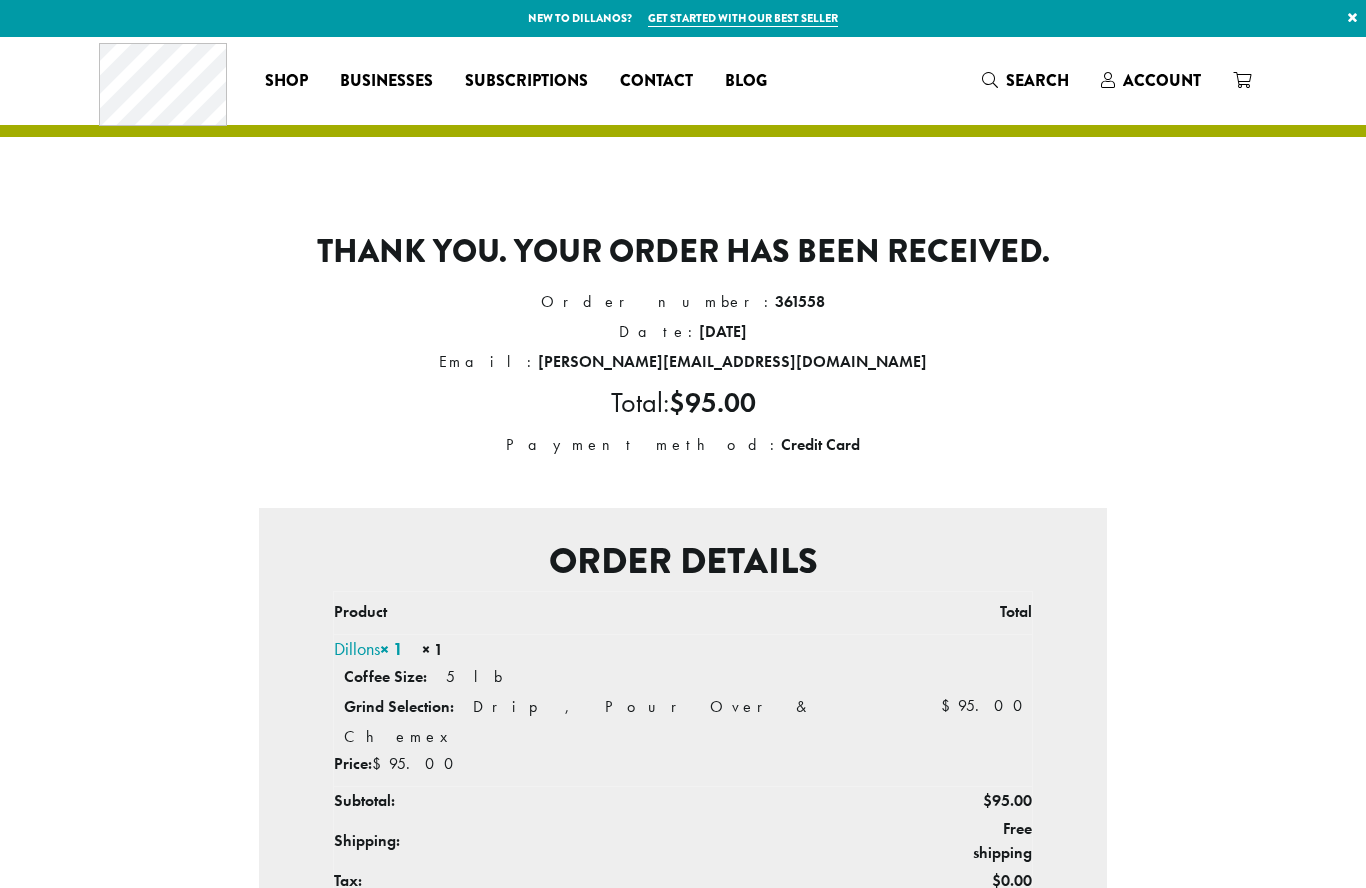 scroll, scrollTop: 0, scrollLeft: 0, axis: both 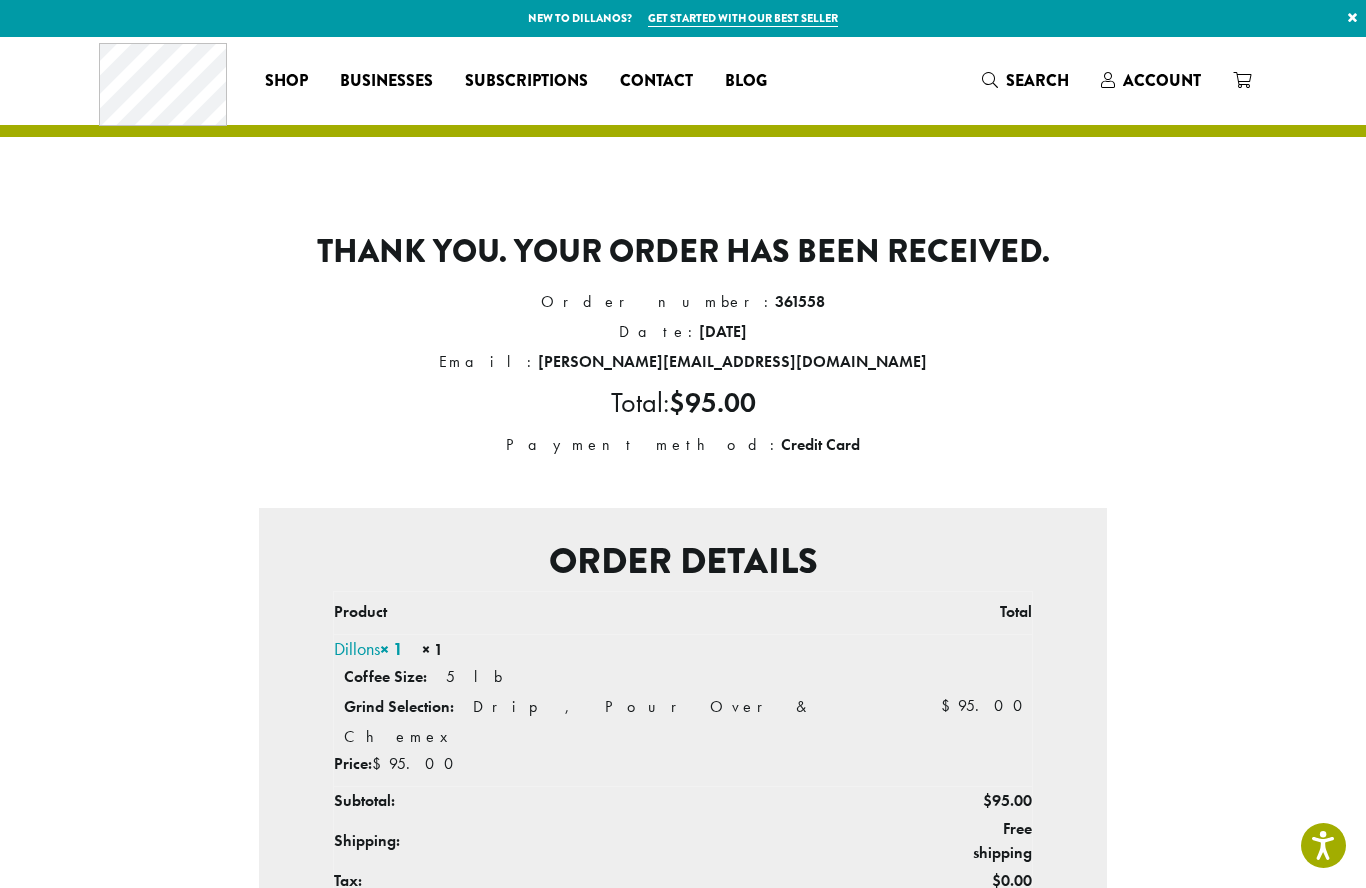 click on "Account" at bounding box center [1162, 80] 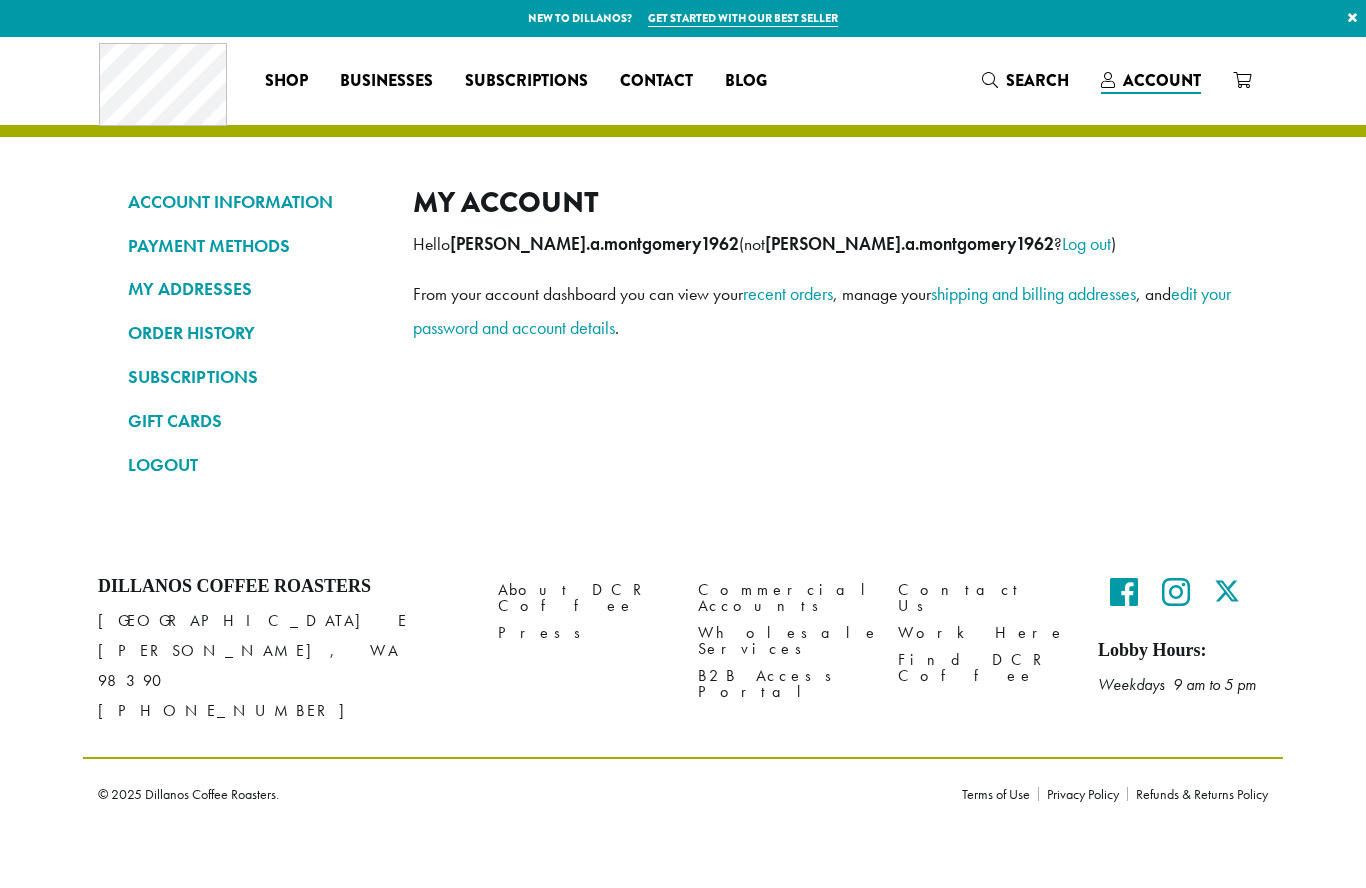 scroll, scrollTop: 0, scrollLeft: 0, axis: both 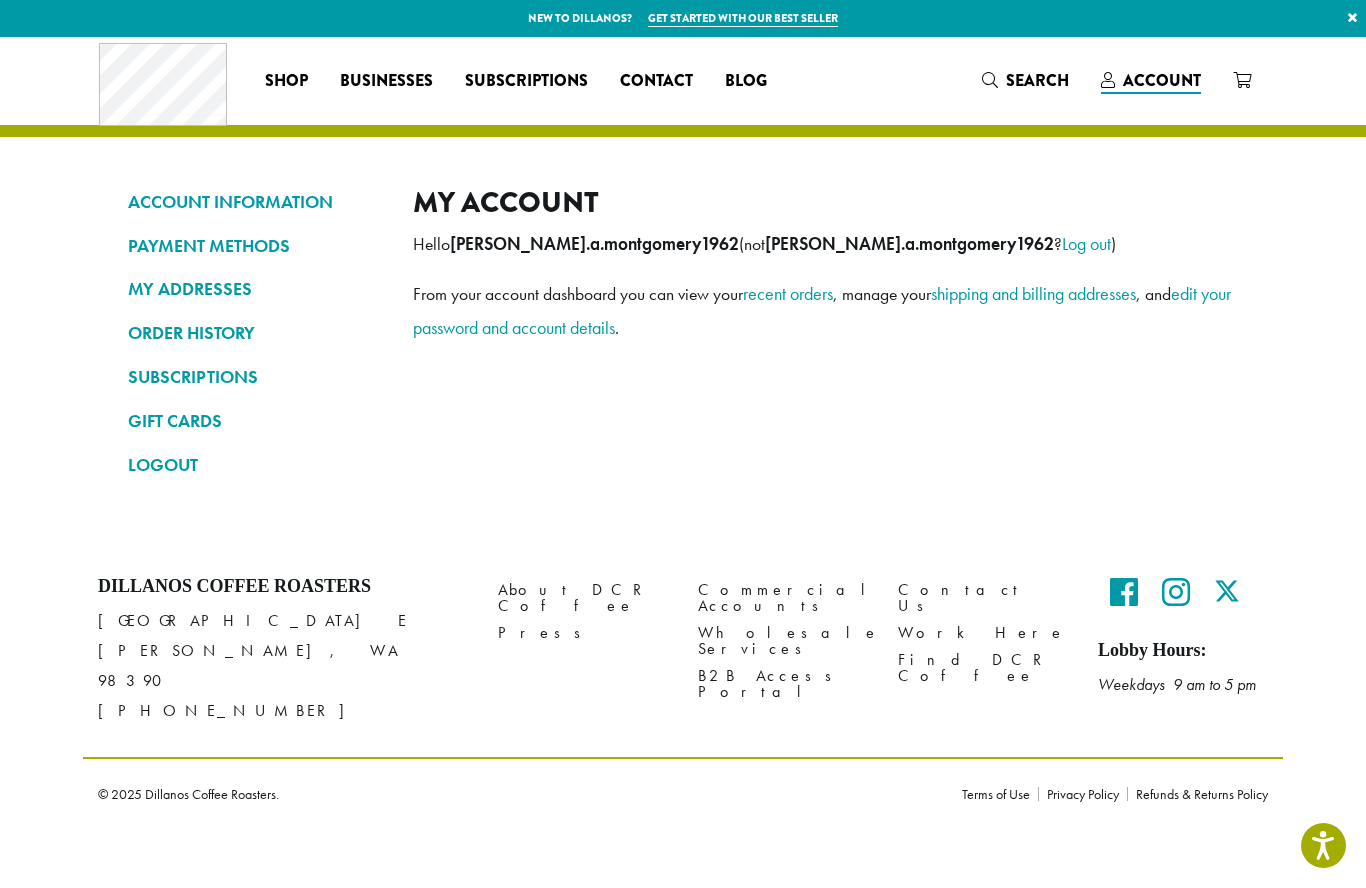click on "LOGOUT" at bounding box center (255, 465) 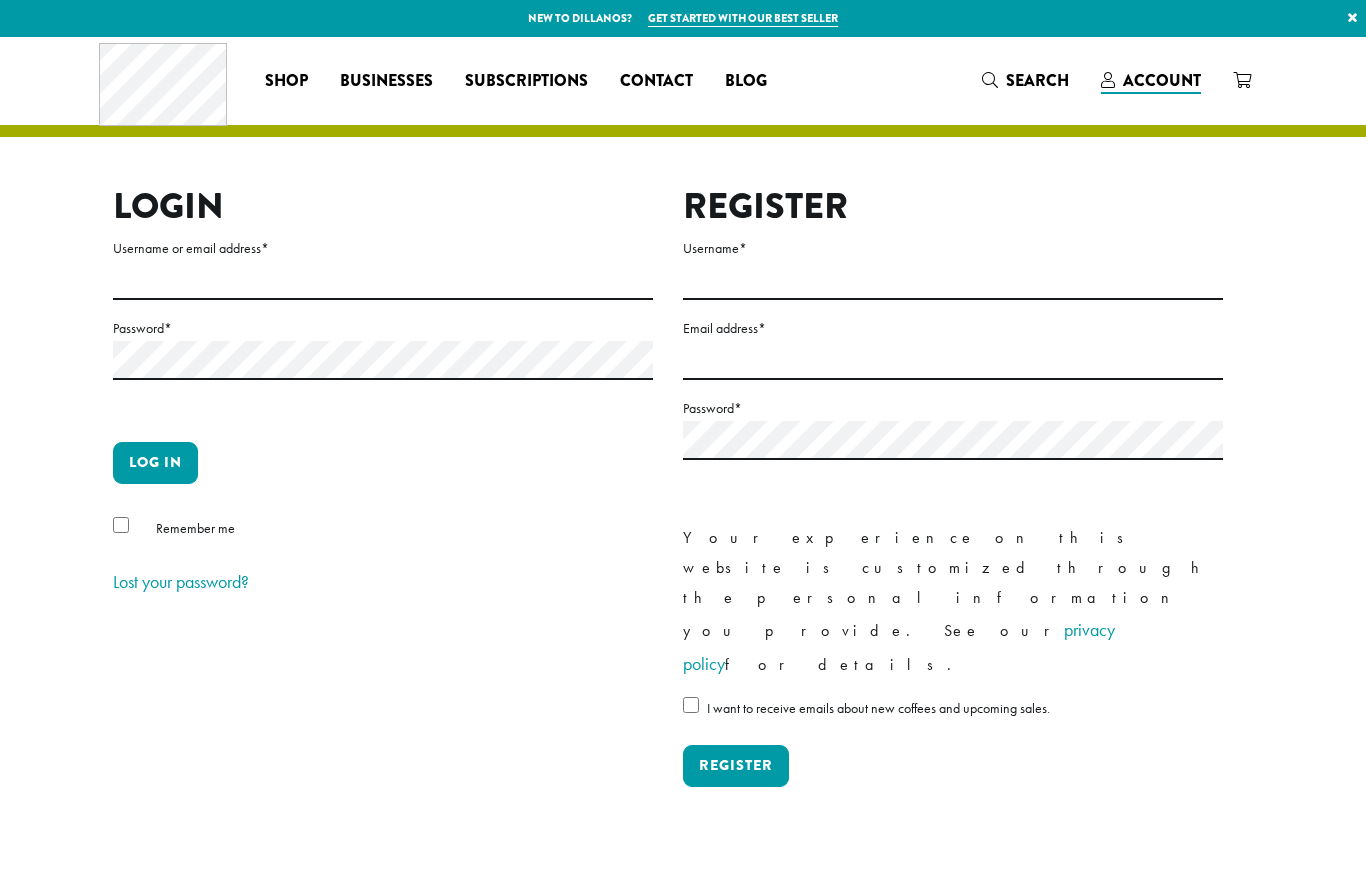 scroll, scrollTop: 0, scrollLeft: 0, axis: both 